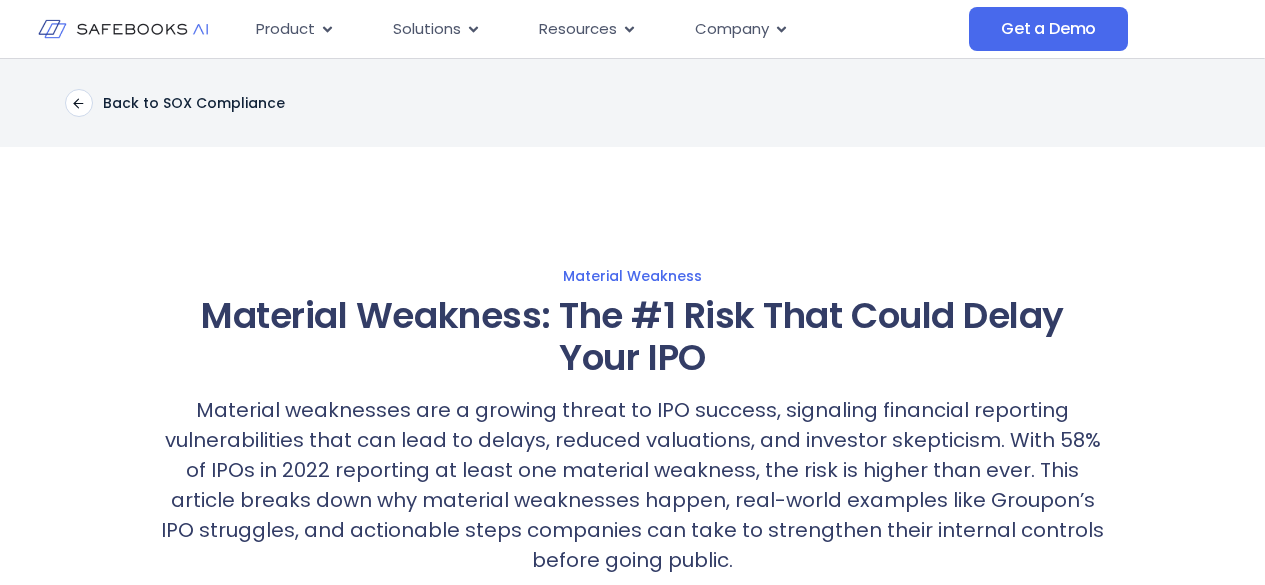 scroll, scrollTop: 300, scrollLeft: 0, axis: vertical 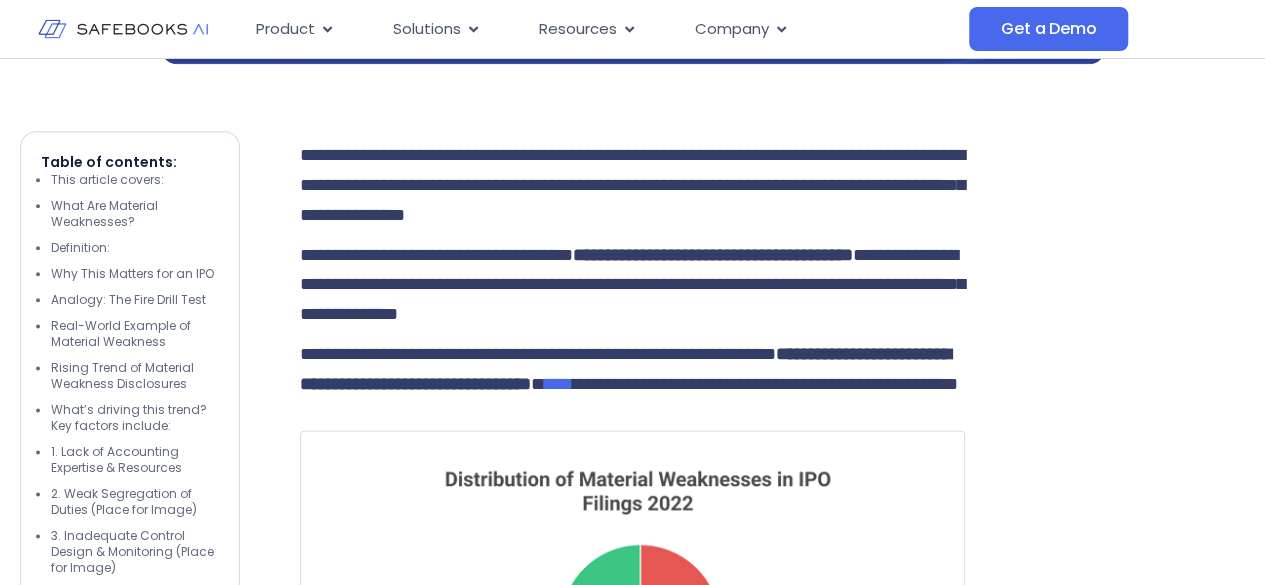 click on "**********" at bounding box center [632, 185] 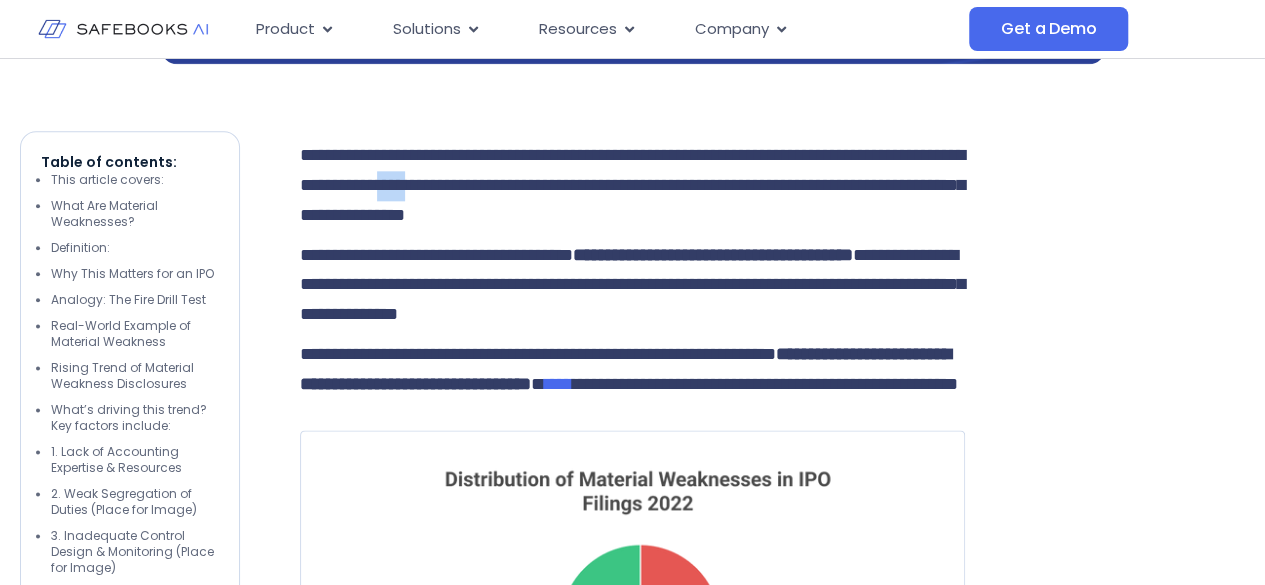 click on "**********" at bounding box center (632, 185) 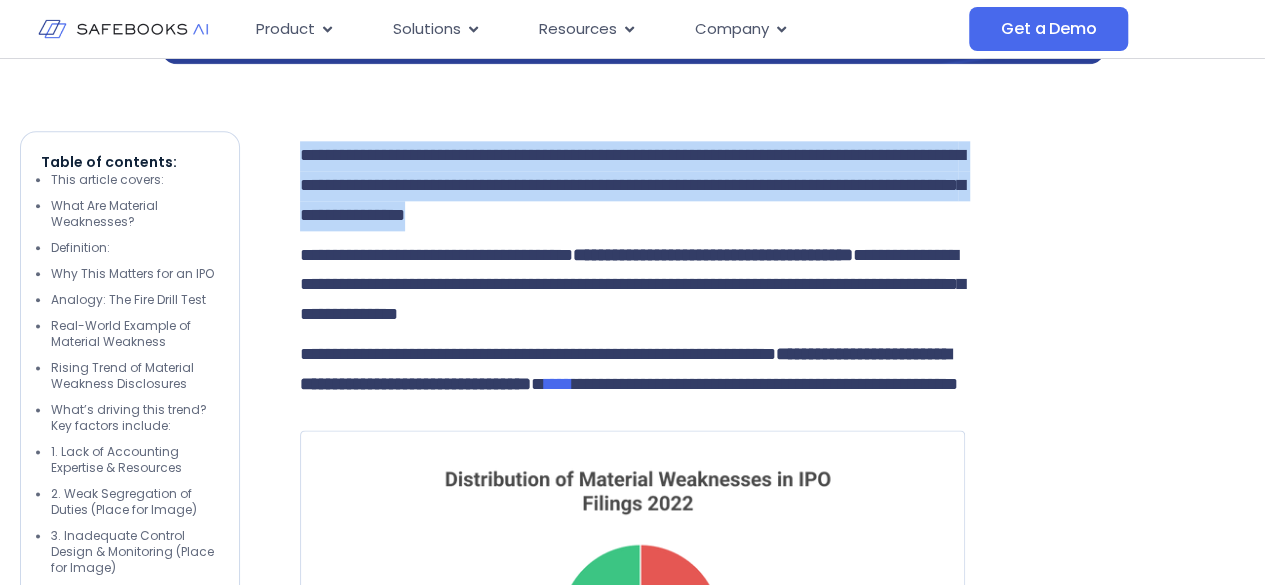 click on "**********" at bounding box center [632, 185] 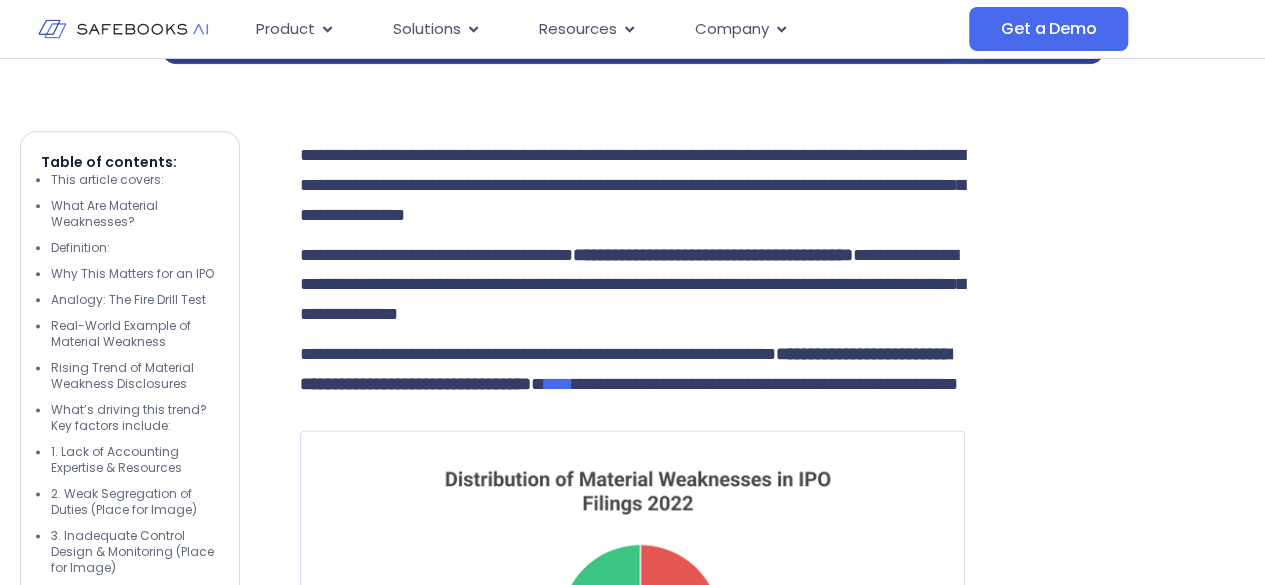 click on "**********" at bounding box center (632, 285) 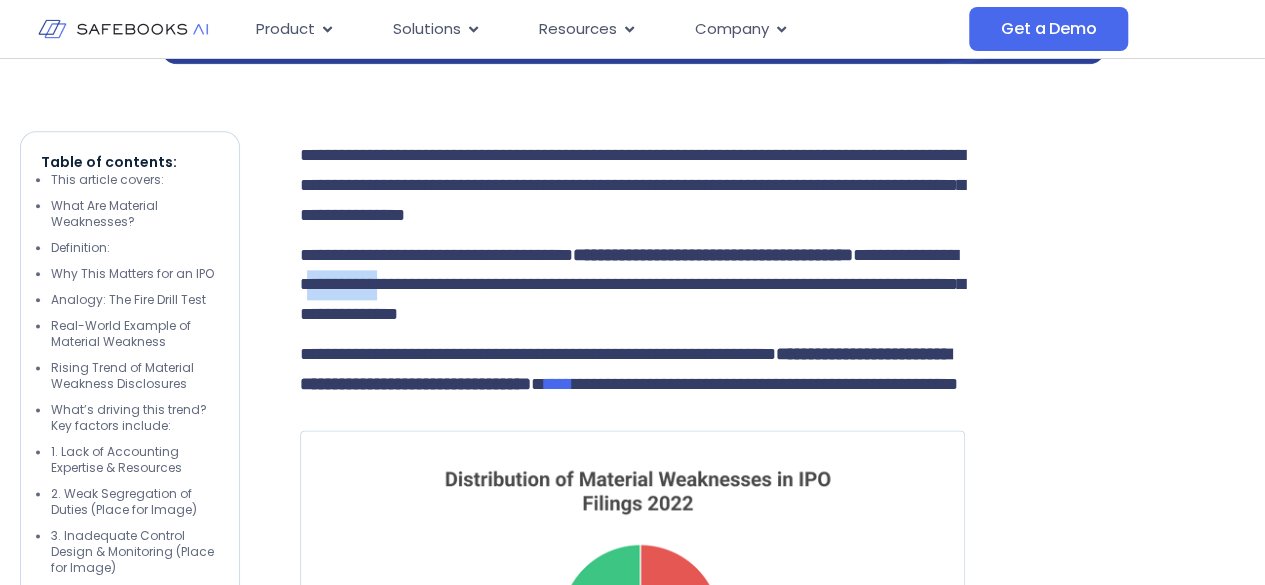 click on "**********" at bounding box center [632, 285] 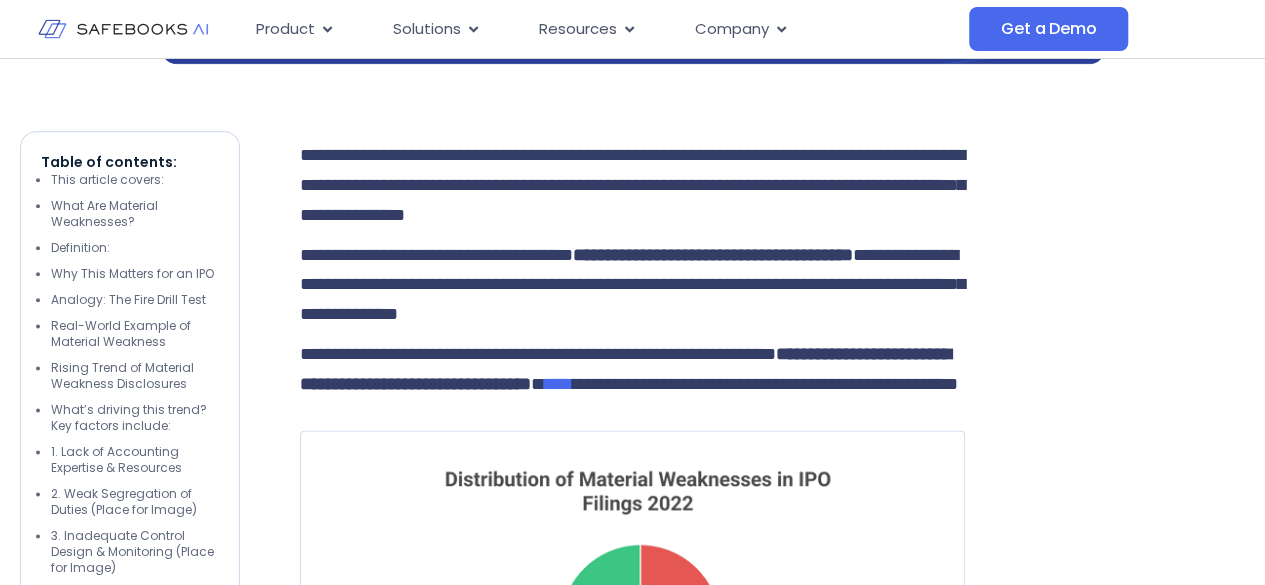 click on "**********" at bounding box center (436, 255) 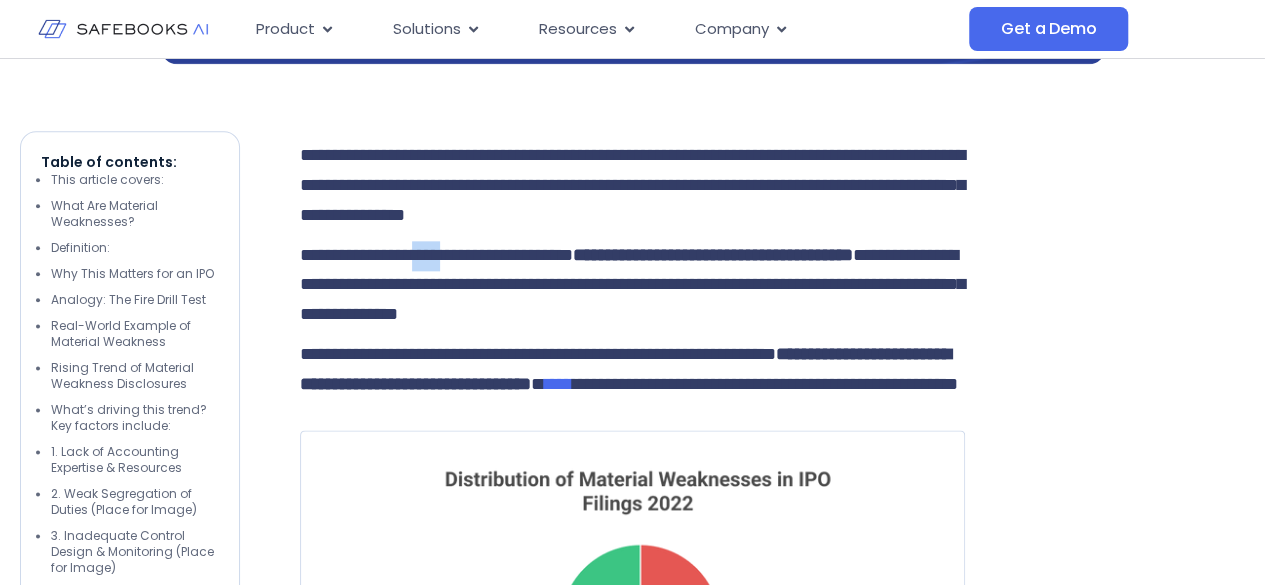 click on "**********" at bounding box center [436, 255] 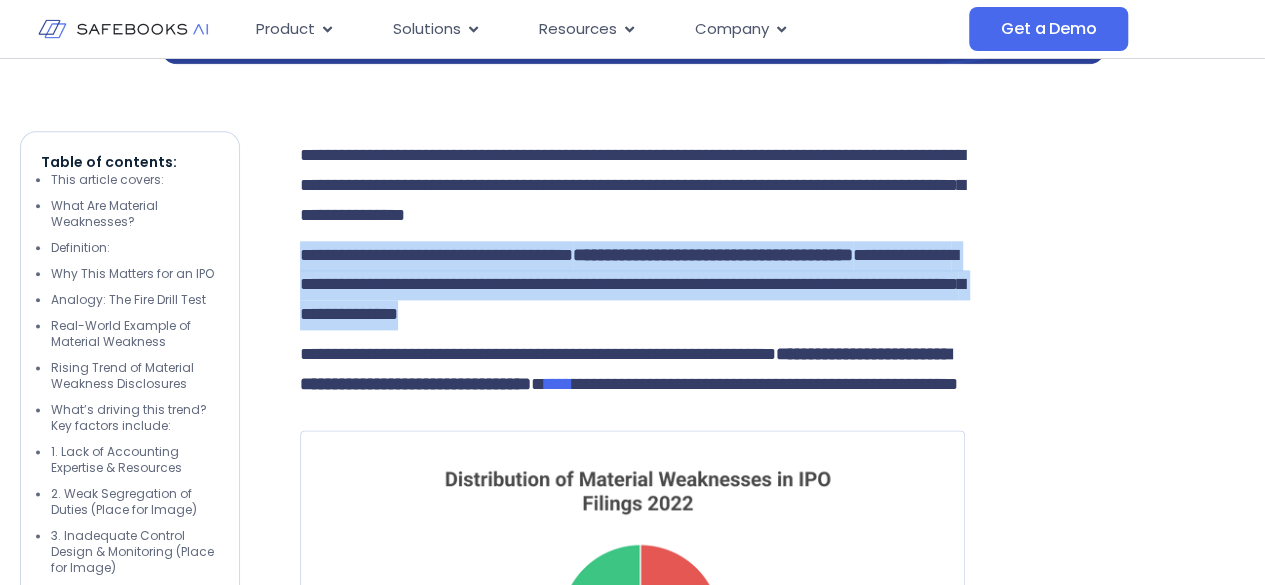 click on "**********" at bounding box center [436, 255] 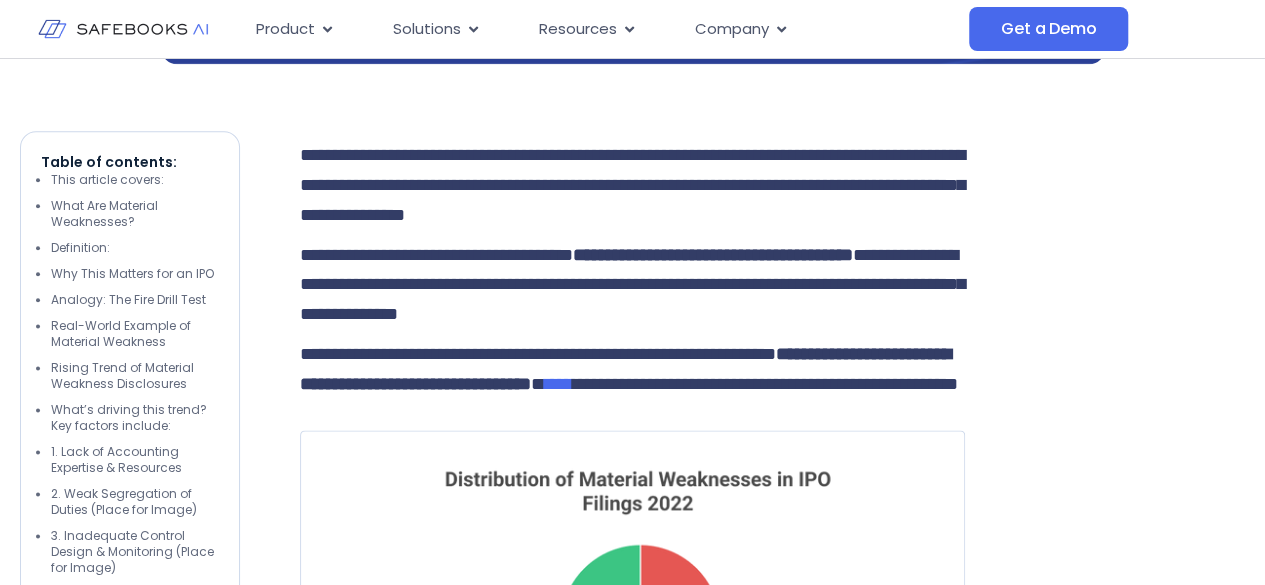 click on "**********" at bounding box center (632, 185) 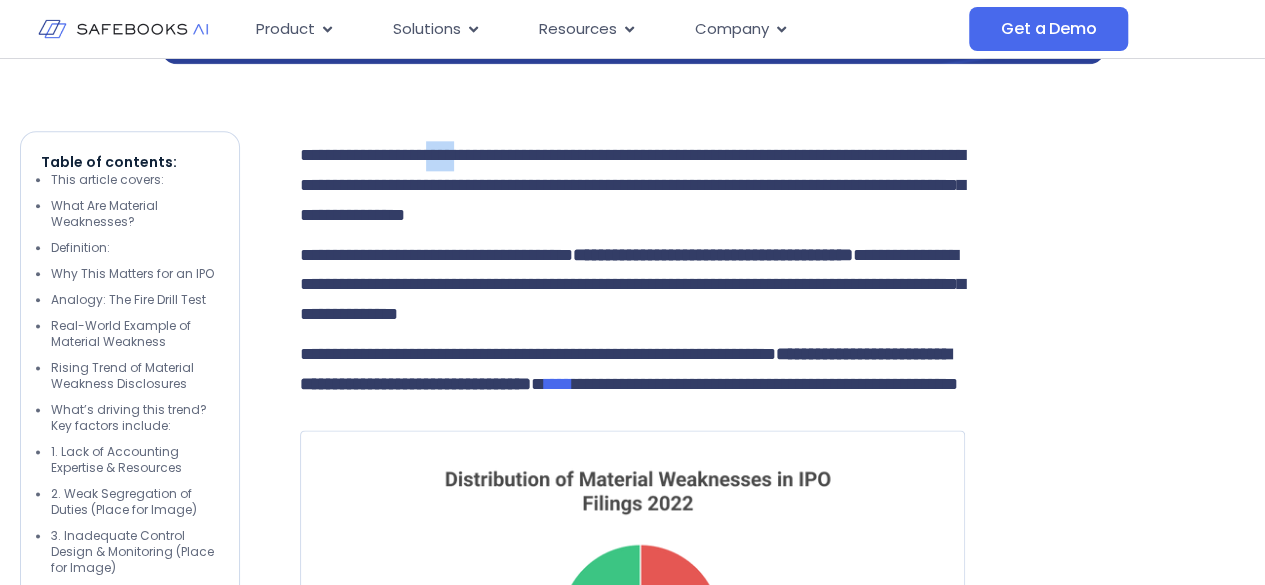 click on "**********" at bounding box center (632, 185) 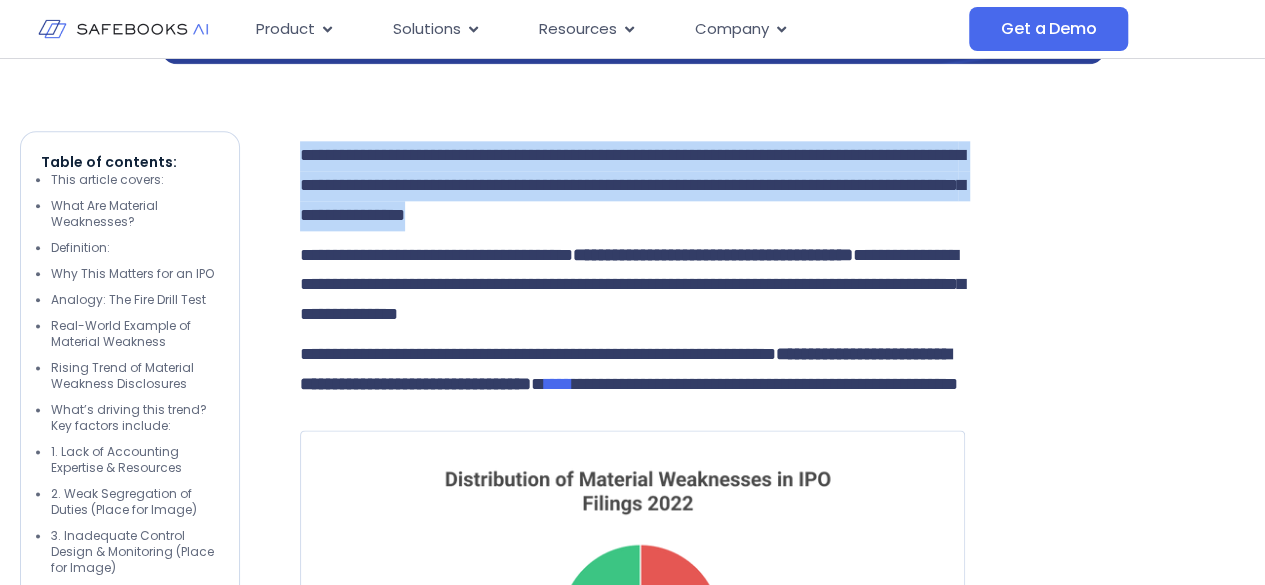 click on "**********" at bounding box center [632, 185] 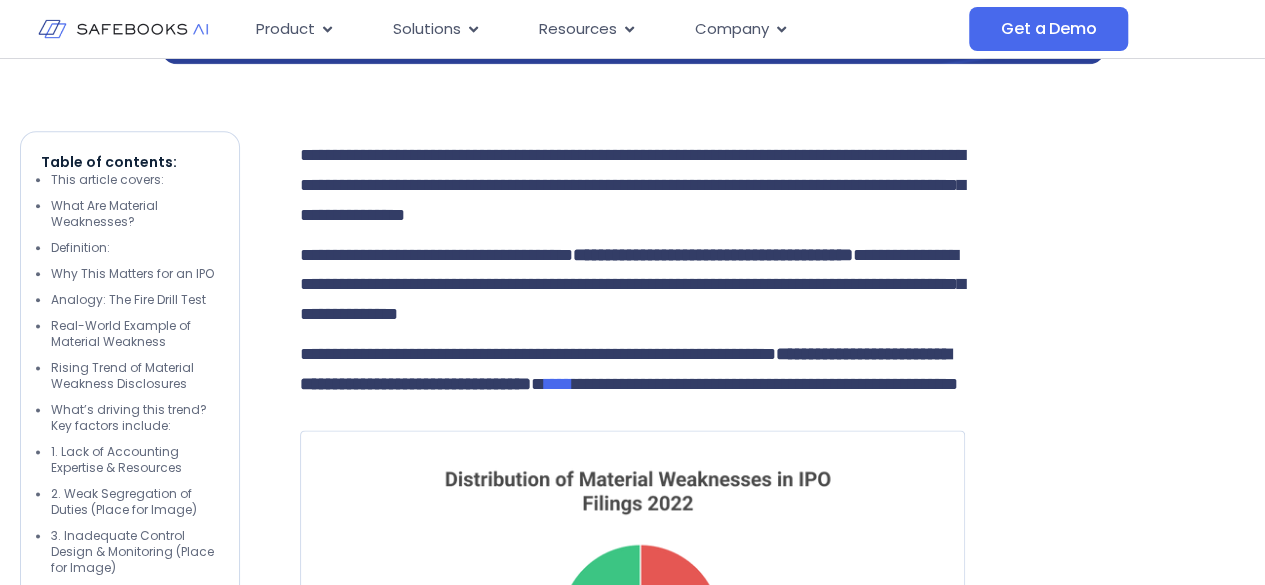 click on "**********" at bounding box center [632, 285] 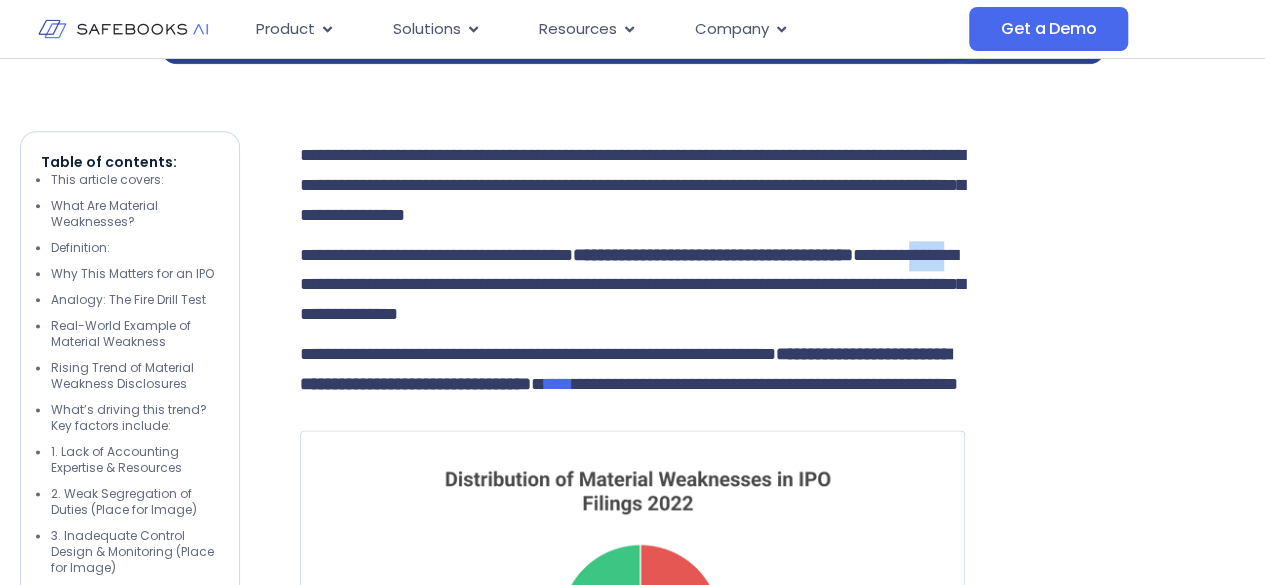 click on "**********" at bounding box center [632, 285] 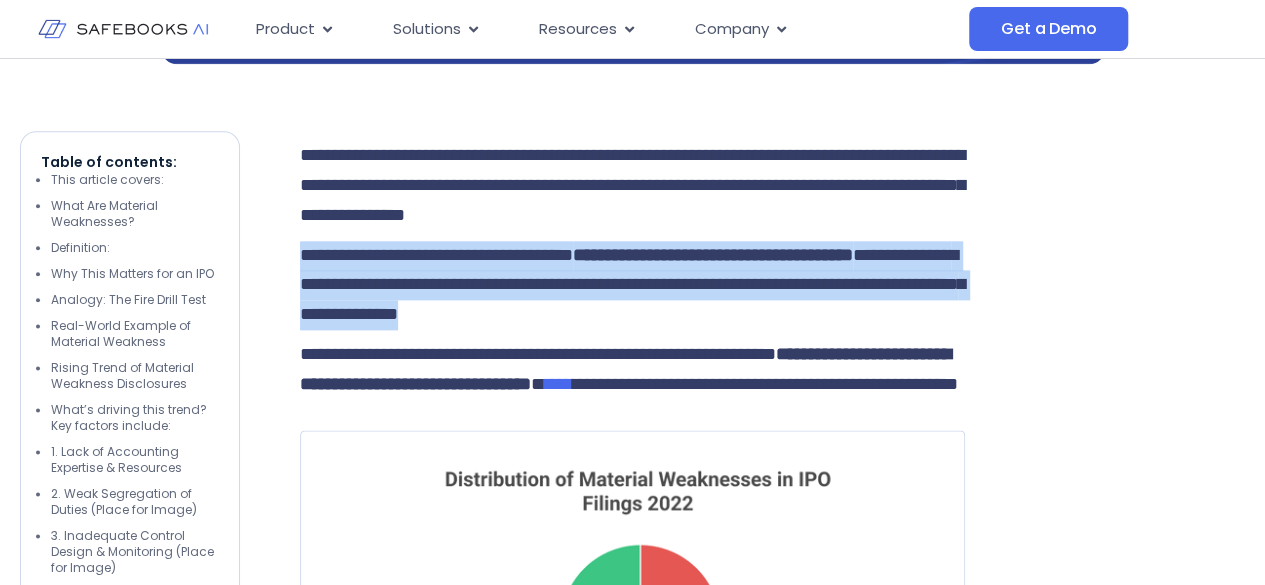 click on "**********" at bounding box center (632, 285) 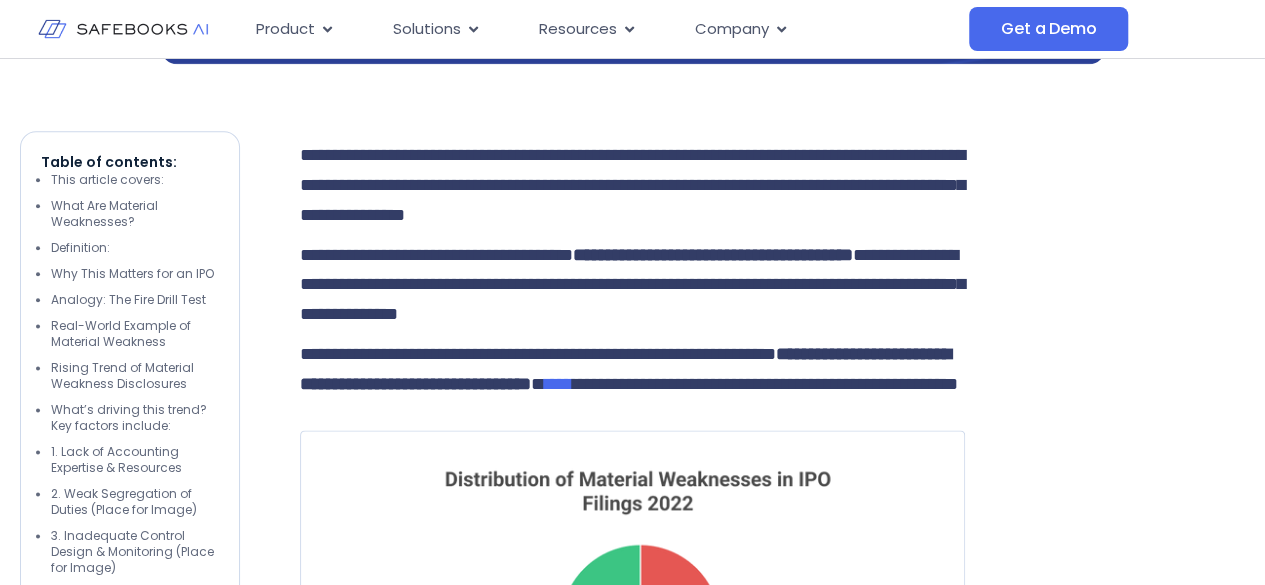 click on "**********" at bounding box center [632, 185] 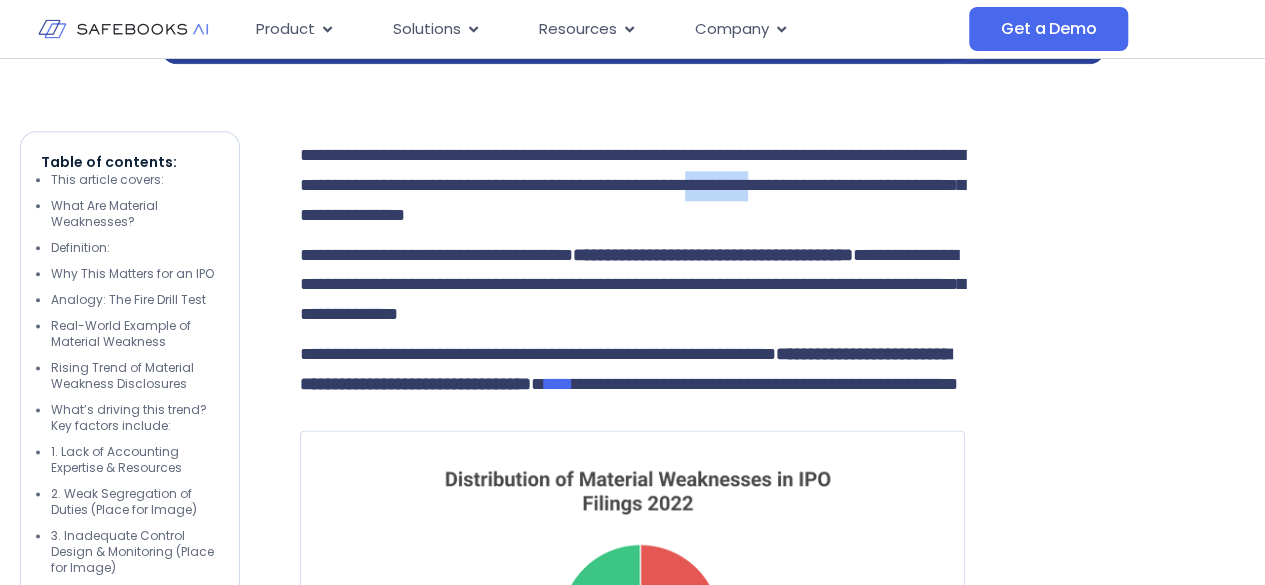 click on "**********" at bounding box center (632, 185) 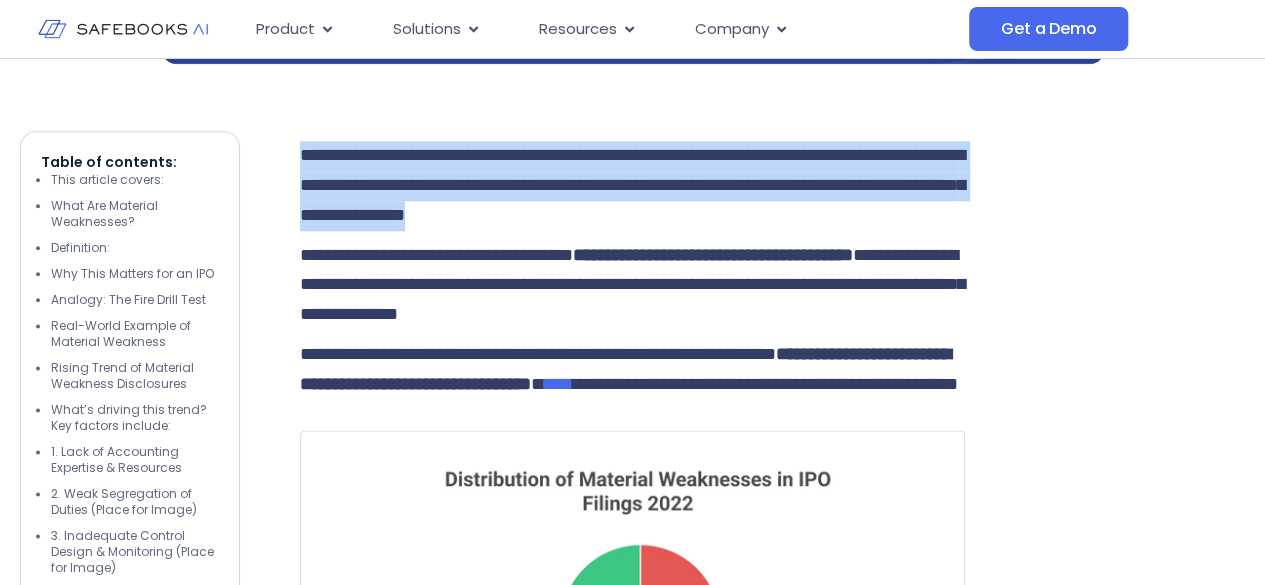 click on "**********" at bounding box center [632, 185] 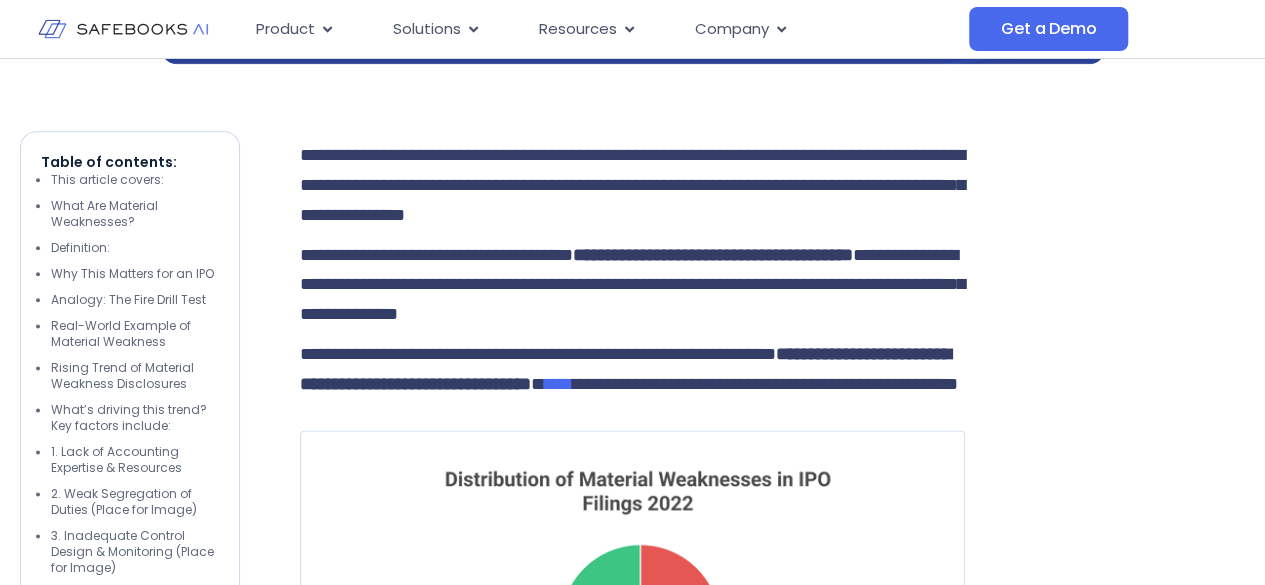 click on "**********" at bounding box center [632, 285] 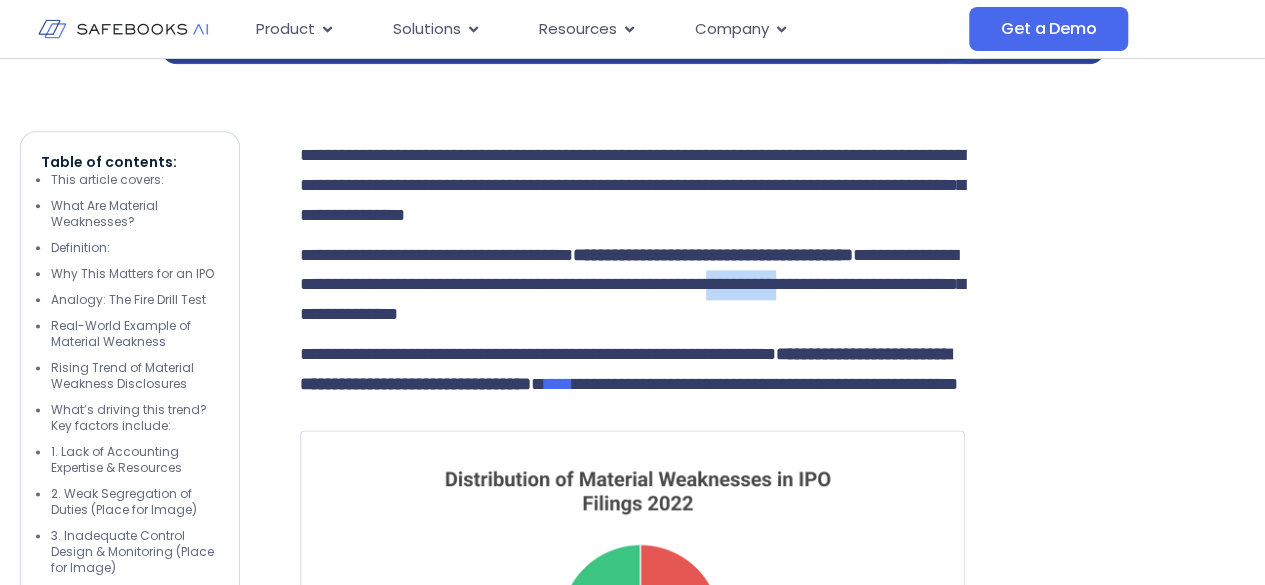 click on "**********" at bounding box center [632, 285] 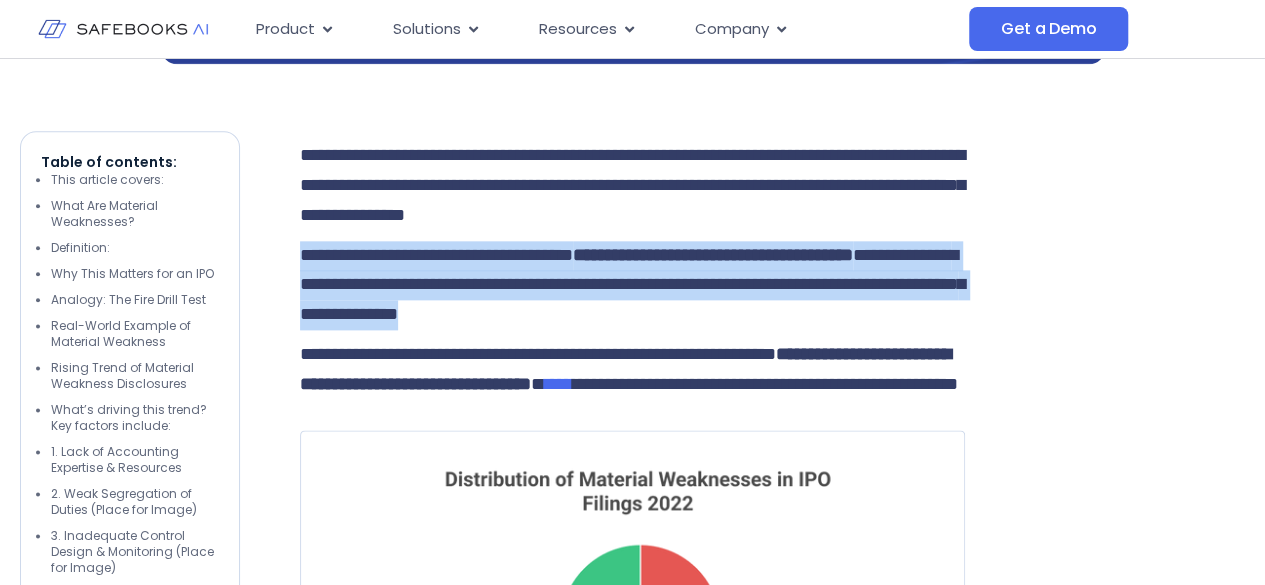 click on "**********" at bounding box center (632, 285) 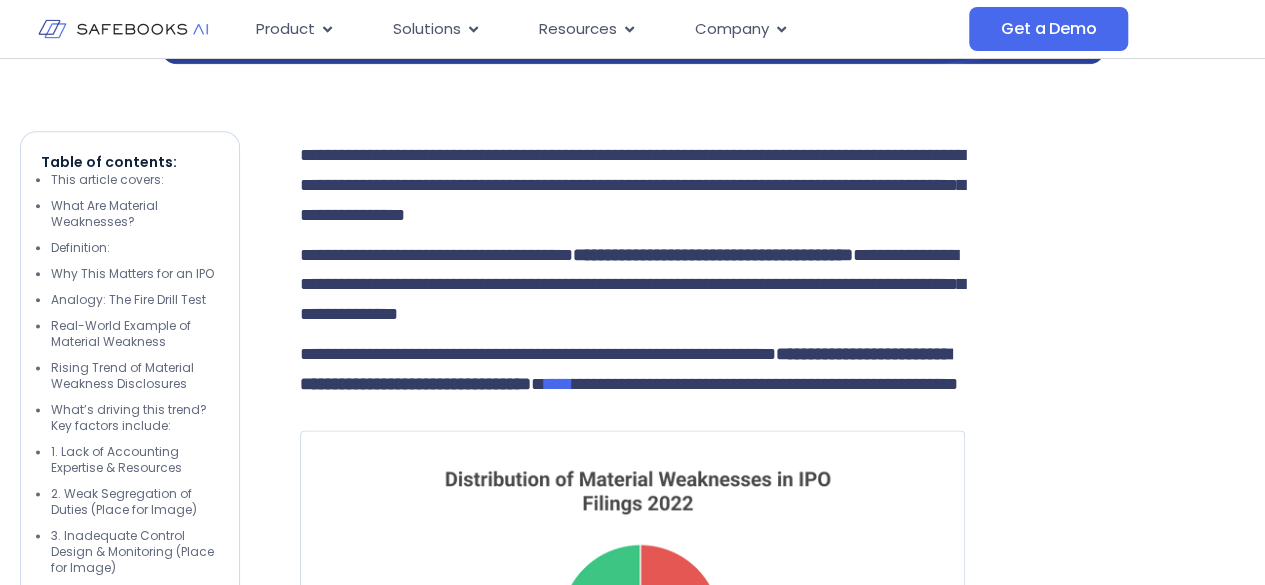 click on "**********" at bounding box center (632, 185) 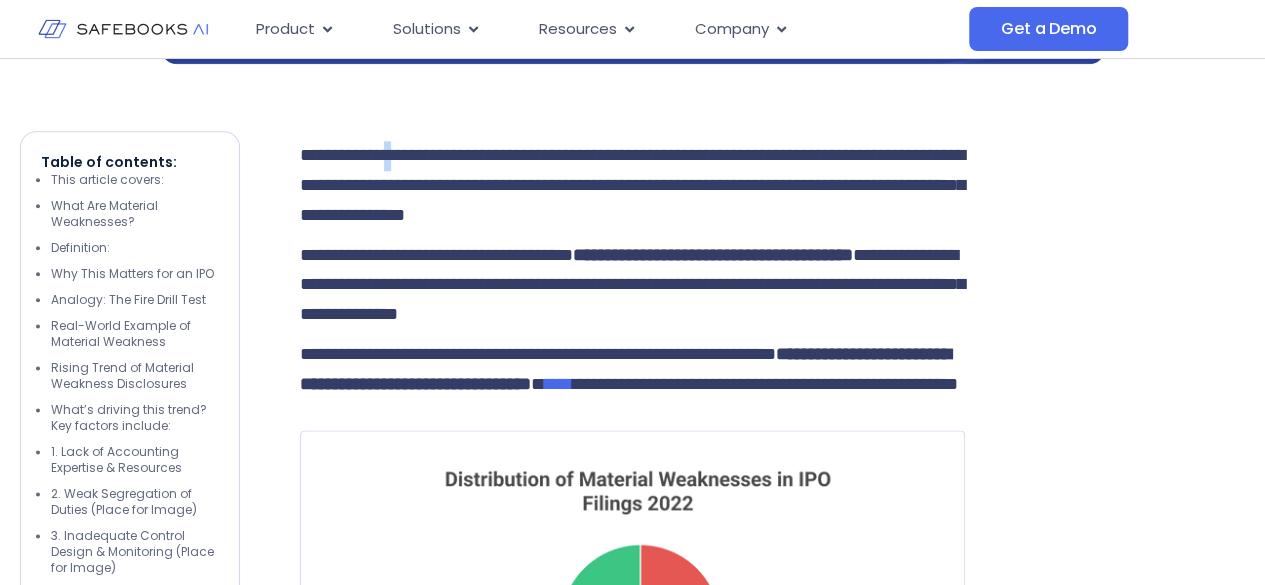 click on "**********" at bounding box center [632, 185] 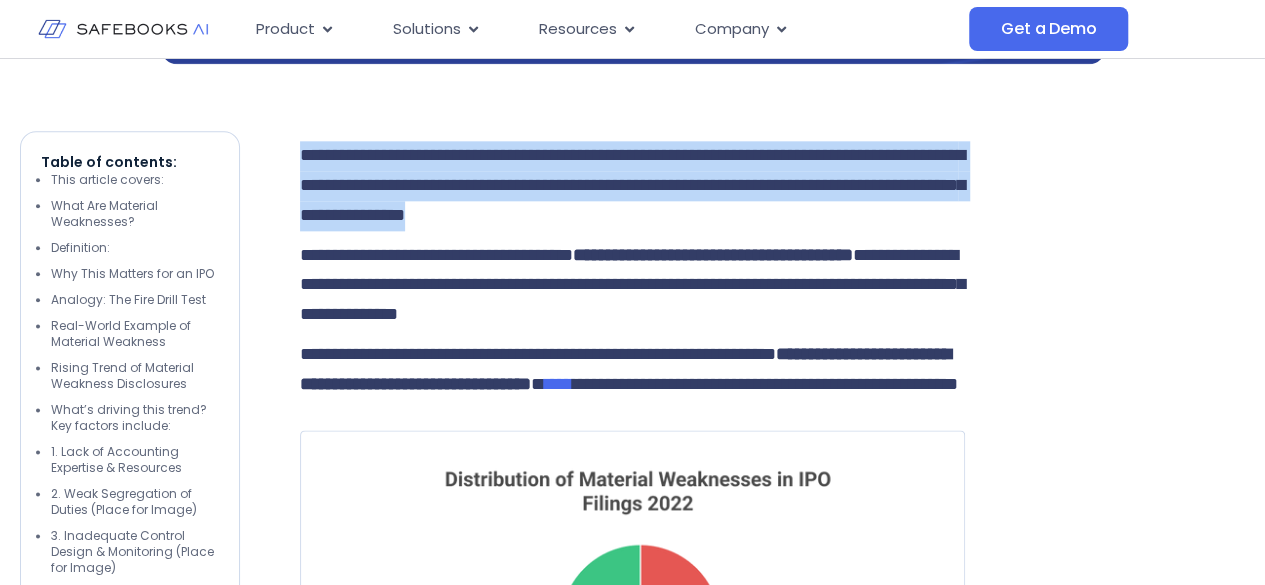 click on "**********" at bounding box center (632, 185) 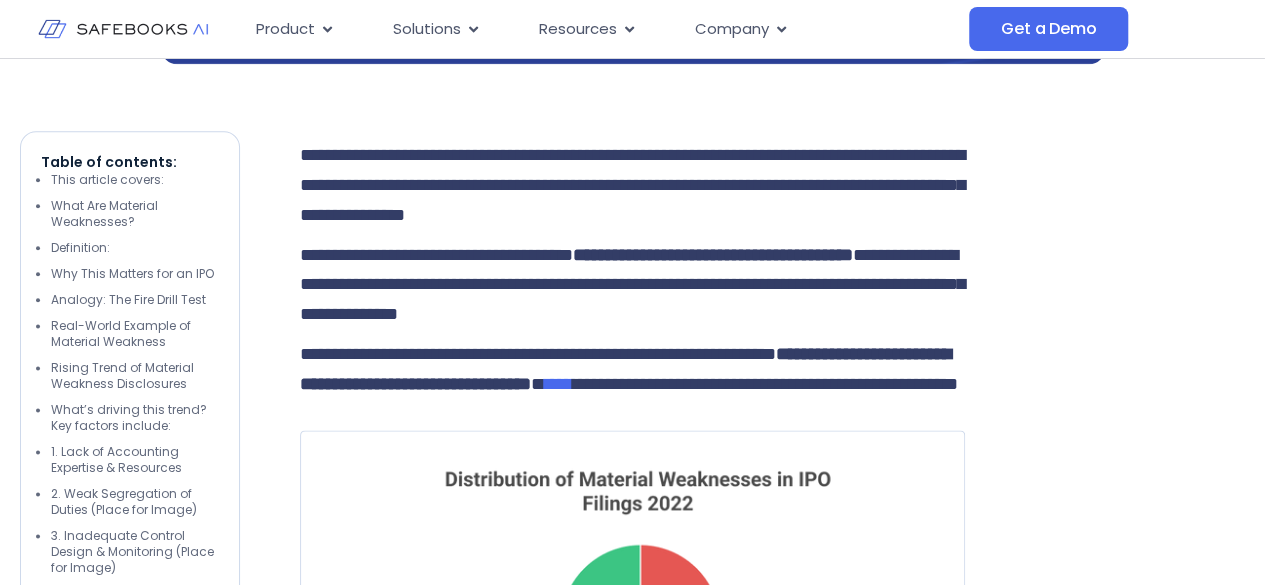click on "**********" at bounding box center [632, 285] 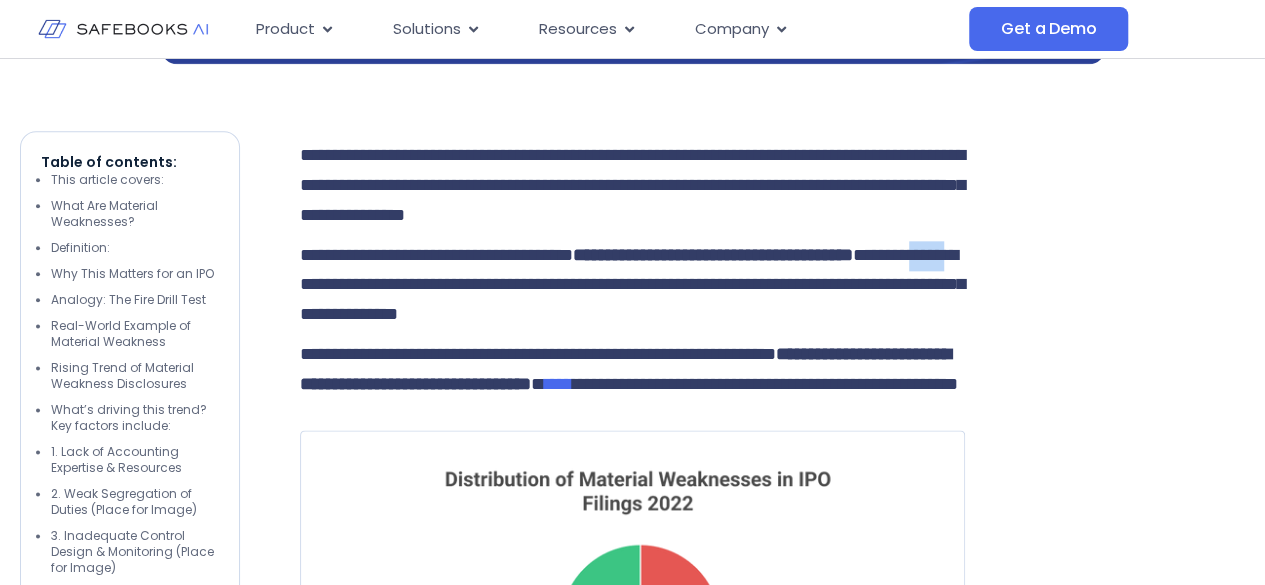 click on "**********" at bounding box center (632, 285) 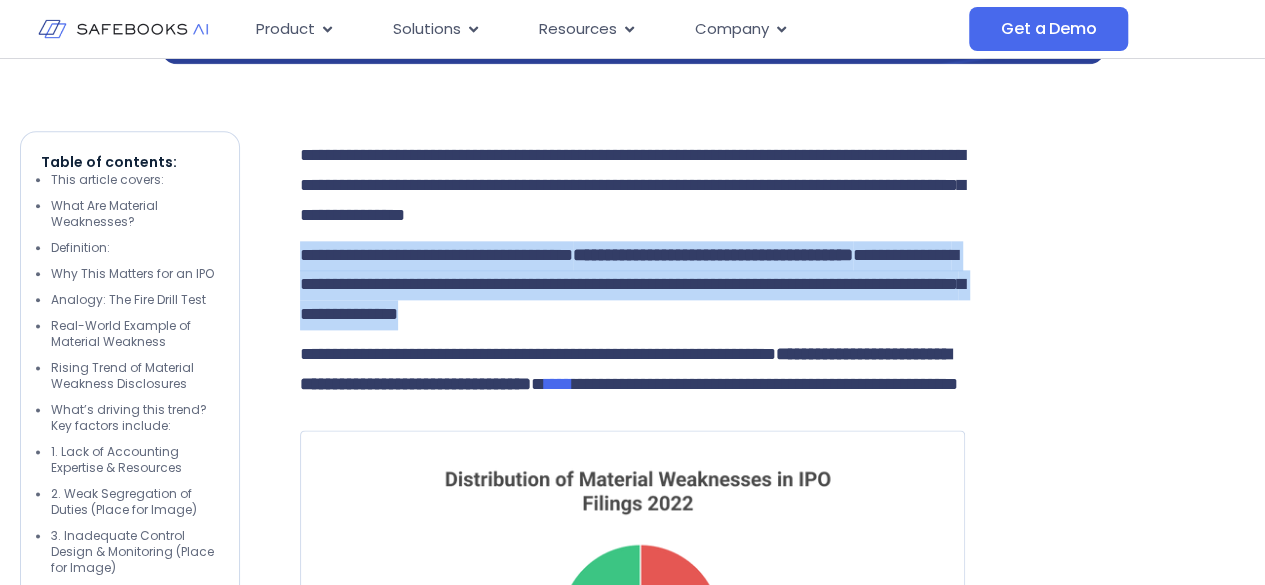 click on "**********" at bounding box center (632, 285) 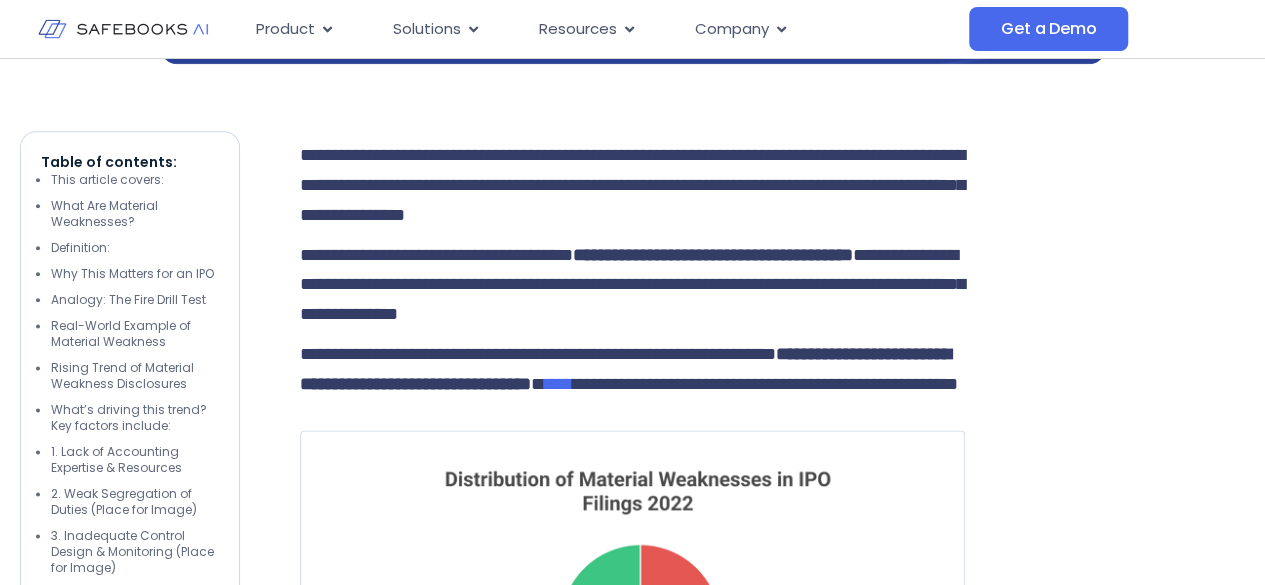 click on "**********" at bounding box center (625, 369) 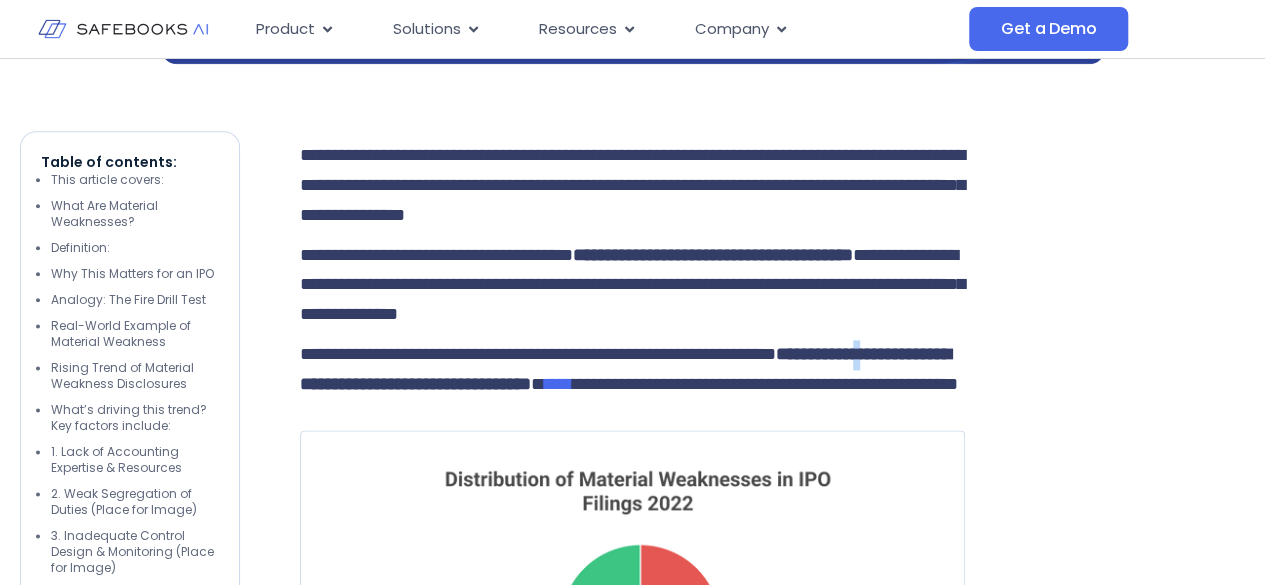 click on "**********" at bounding box center [625, 369] 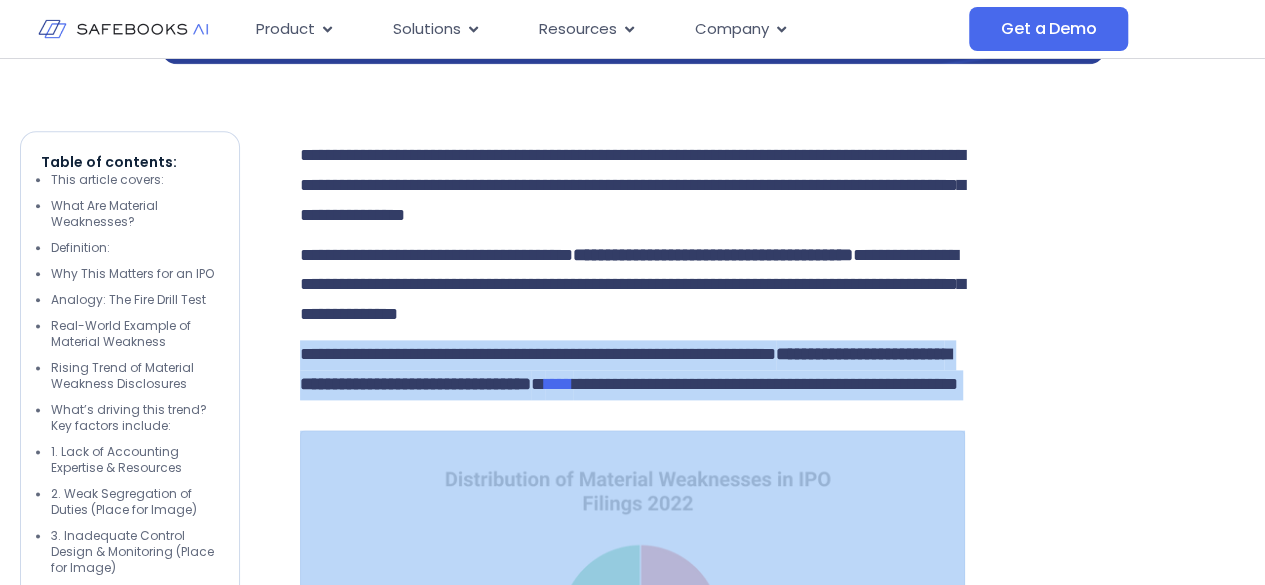 click on "**********" at bounding box center [625, 369] 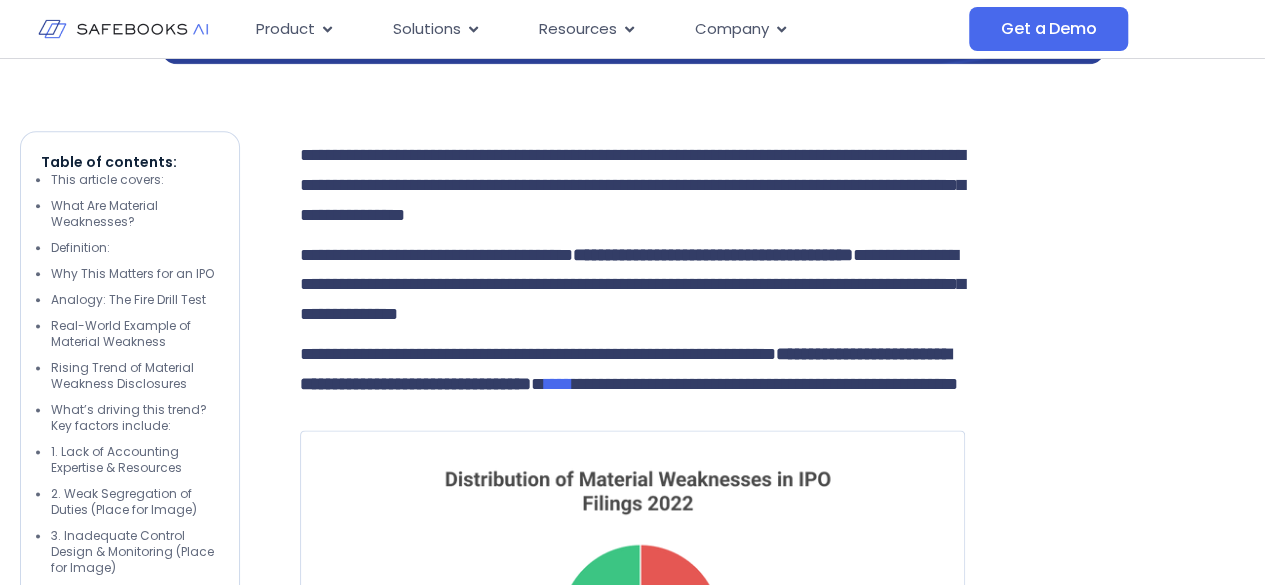 click on "**********" at bounding box center (436, 255) 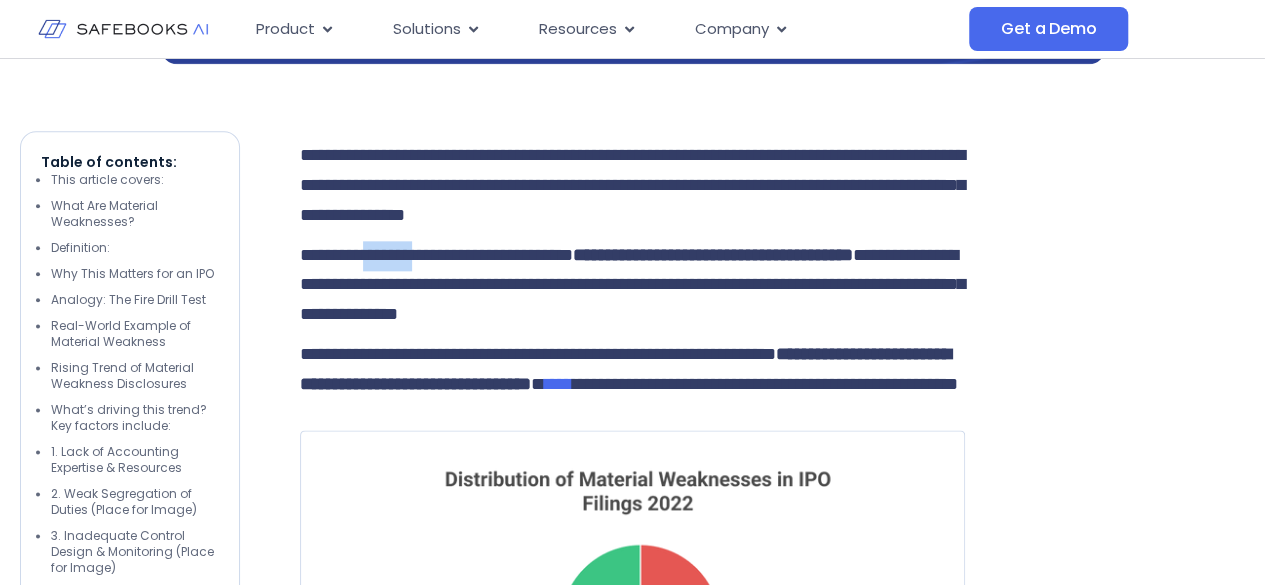 click on "**********" at bounding box center [436, 255] 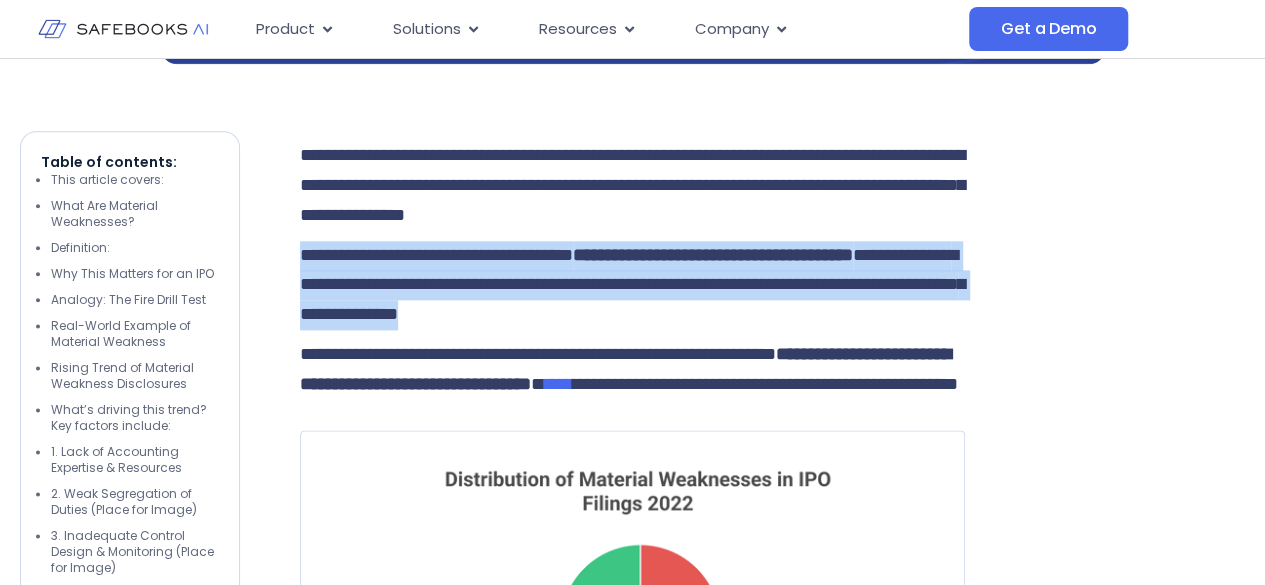 click on "**********" at bounding box center [436, 255] 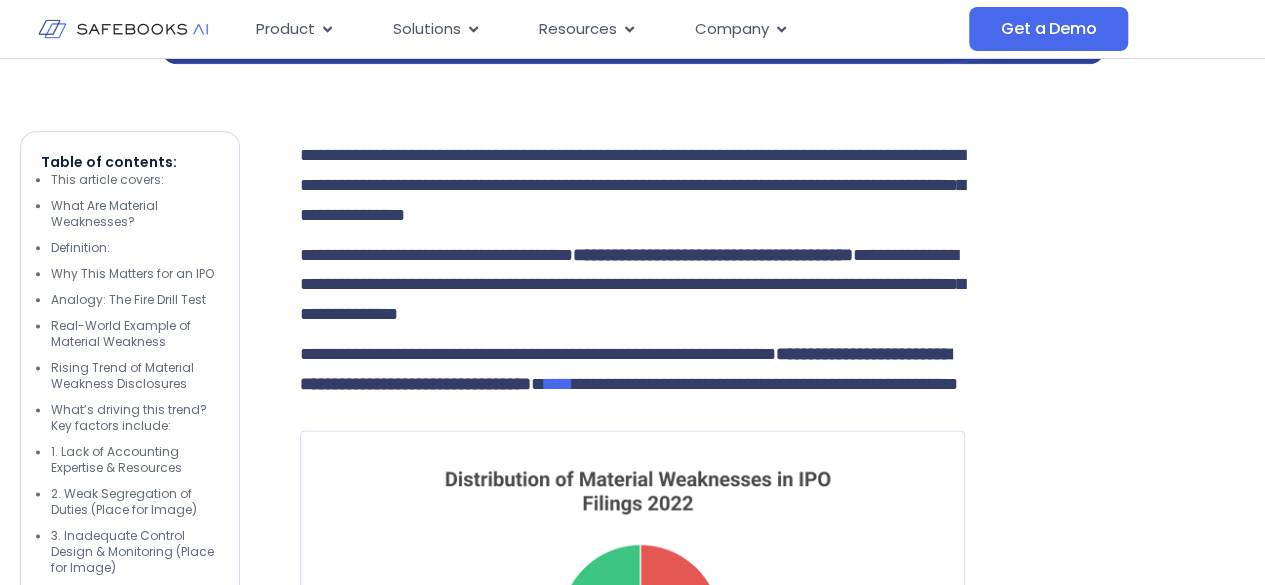 click on "**********" at bounding box center (632, 185) 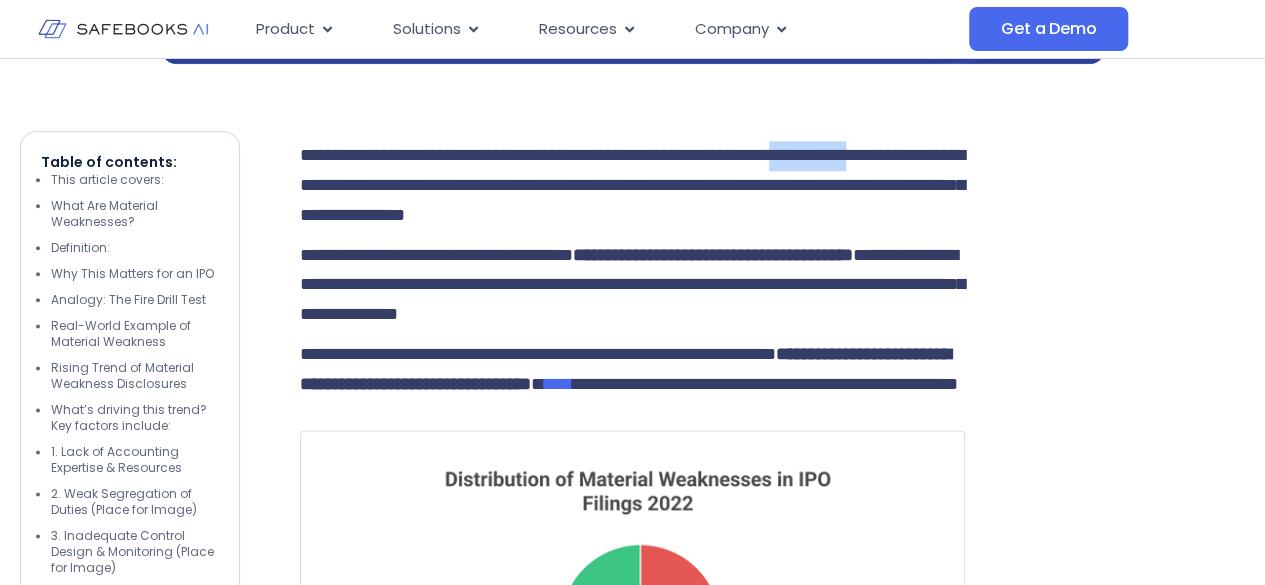 click on "**********" at bounding box center [632, 185] 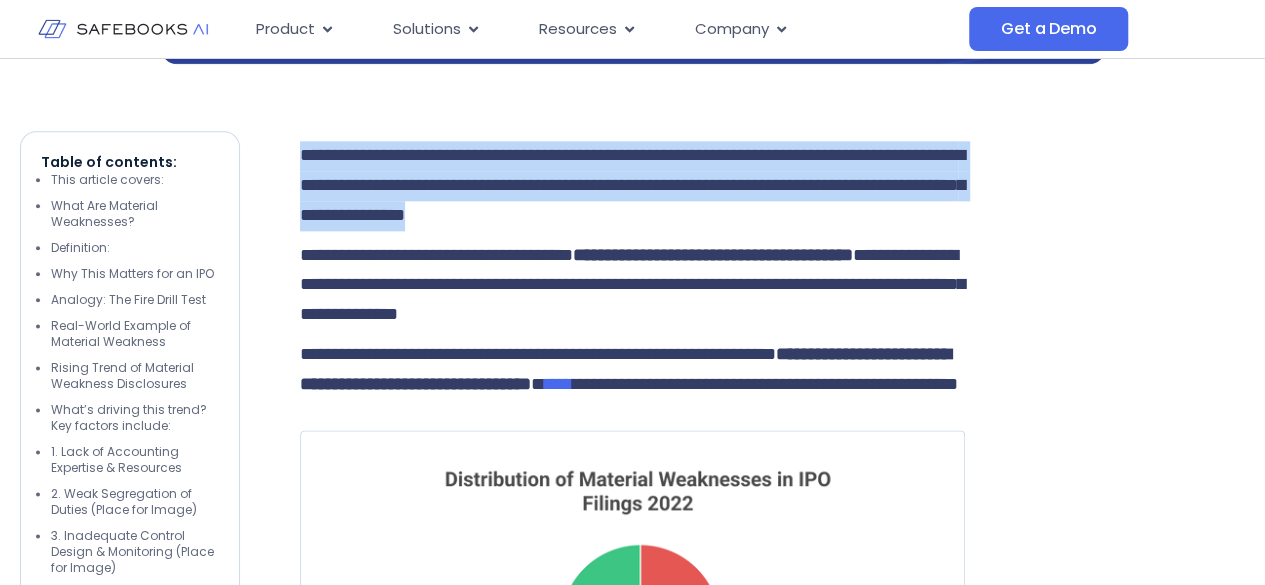 click on "**********" at bounding box center [632, 185] 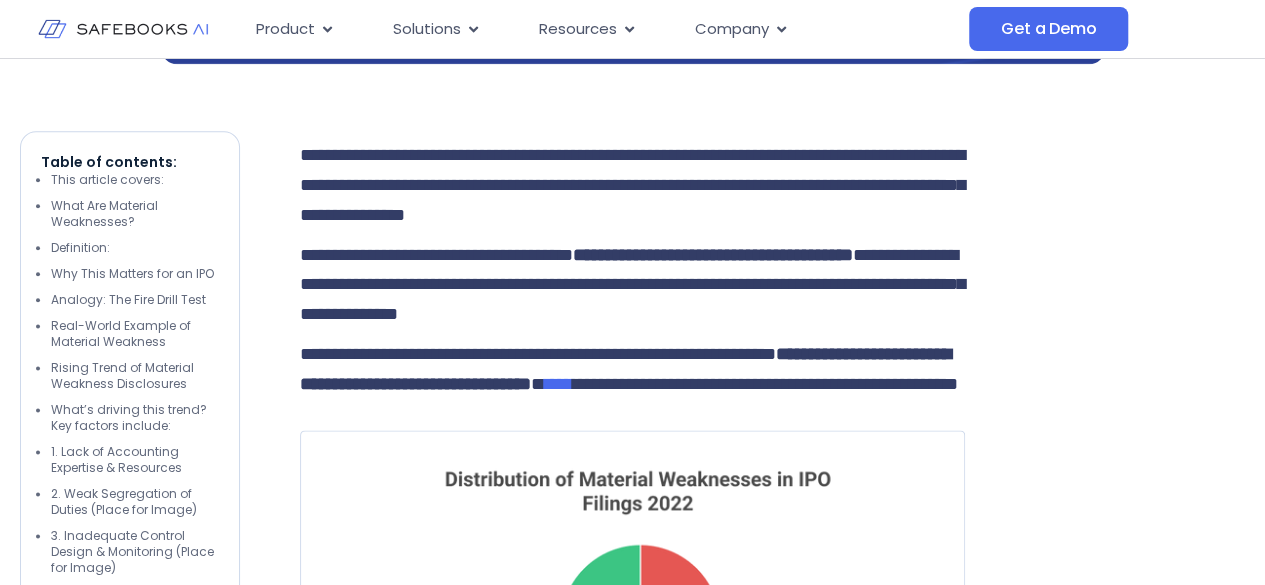 click on "**********" at bounding box center [436, 255] 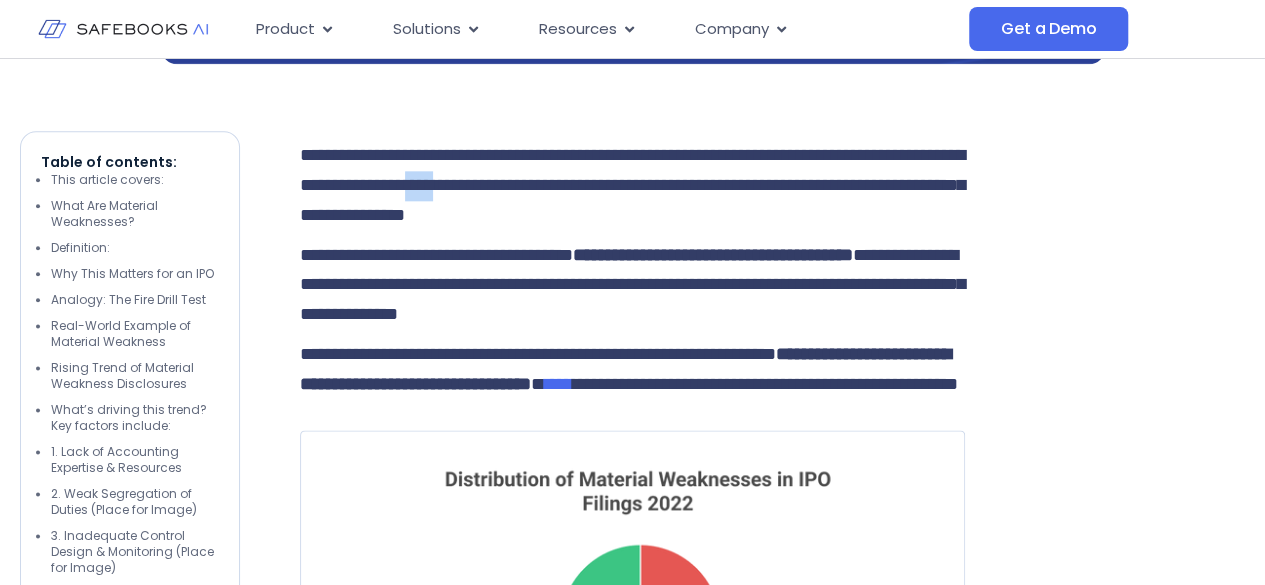 click on "**********" at bounding box center [632, 185] 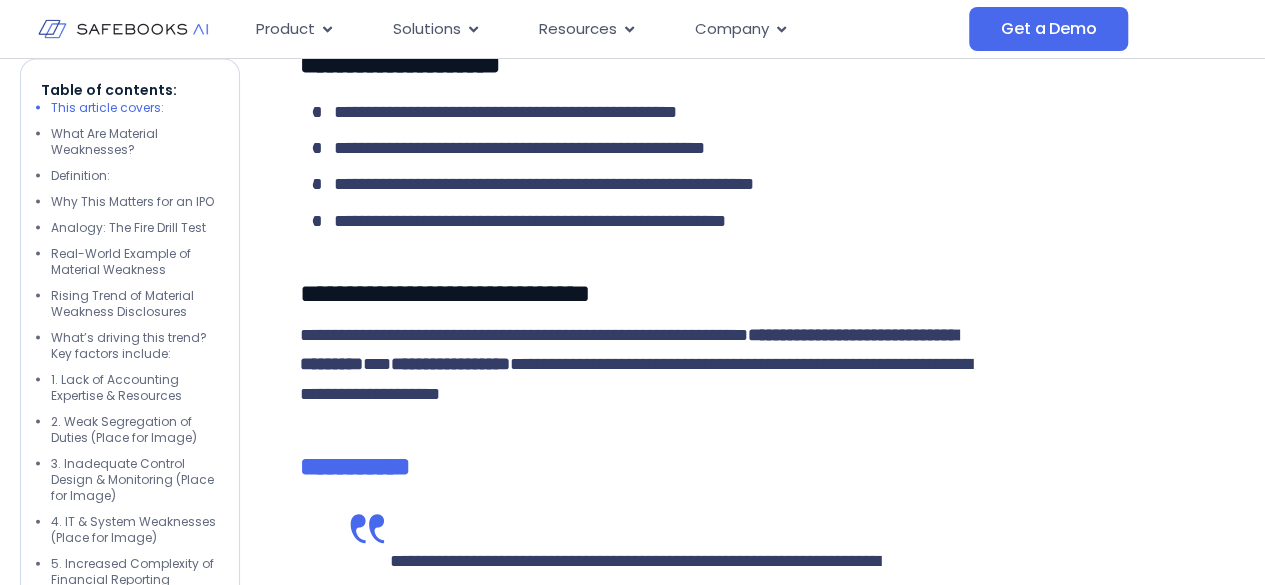 scroll, scrollTop: 2000, scrollLeft: 0, axis: vertical 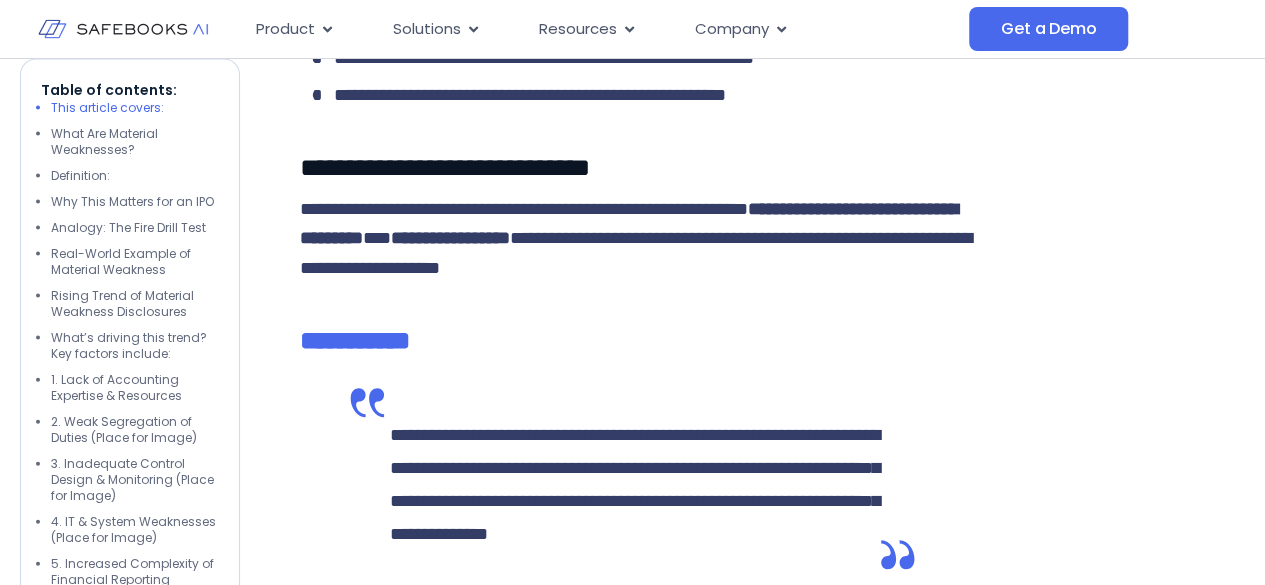 click on "**********" at bounding box center [632, 240] 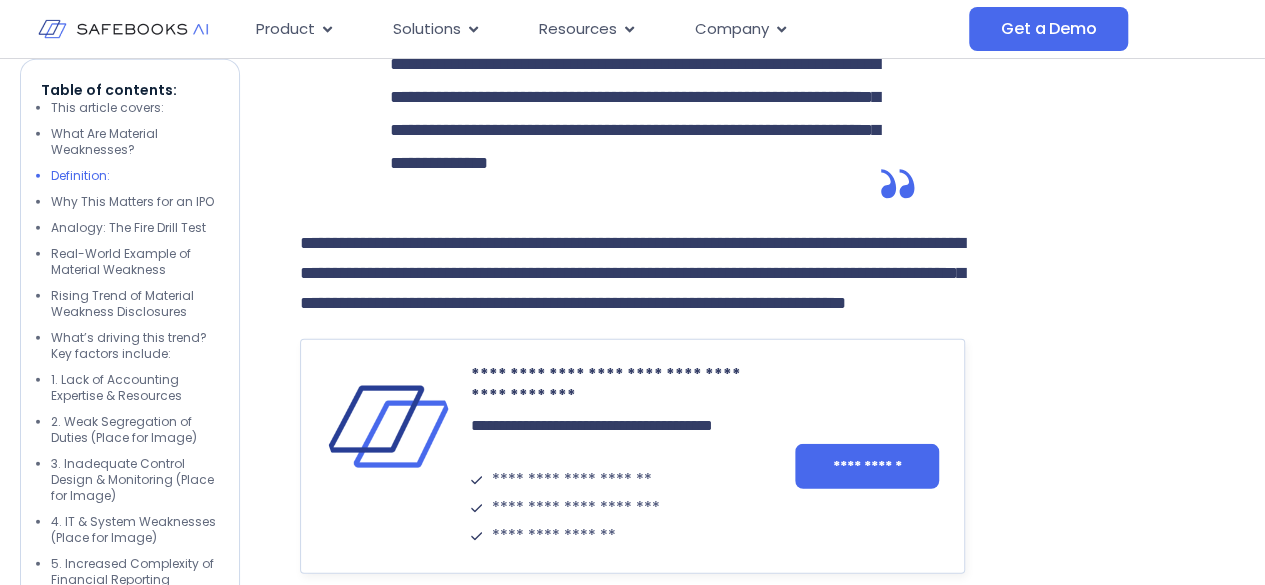 scroll, scrollTop: 2500, scrollLeft: 0, axis: vertical 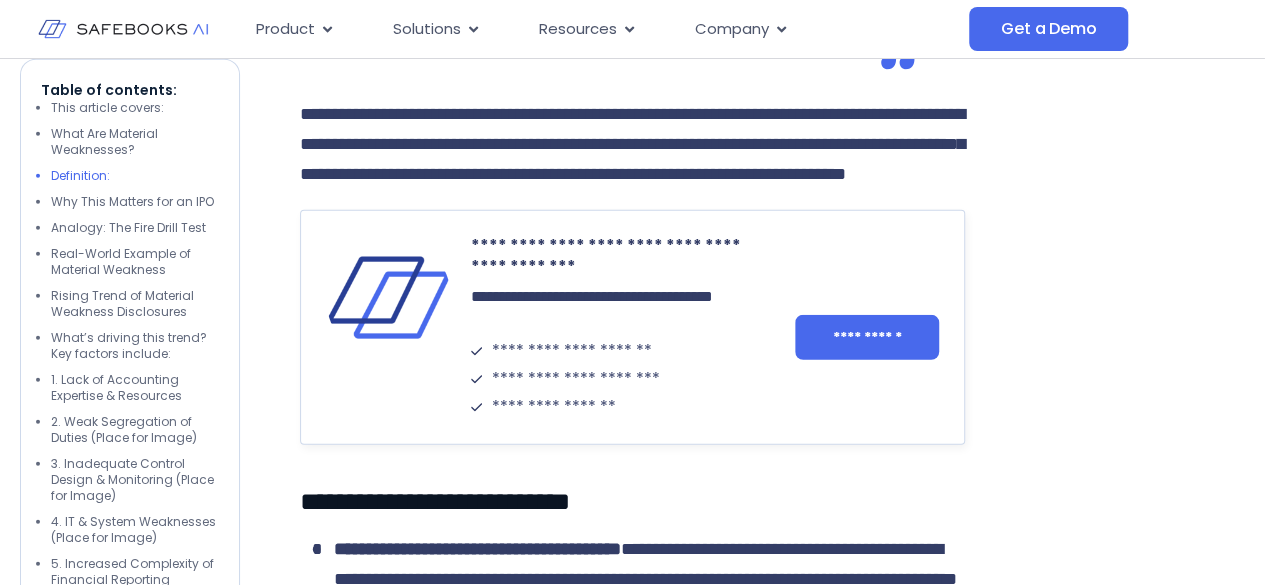 click on "**********" at bounding box center (632, 144) 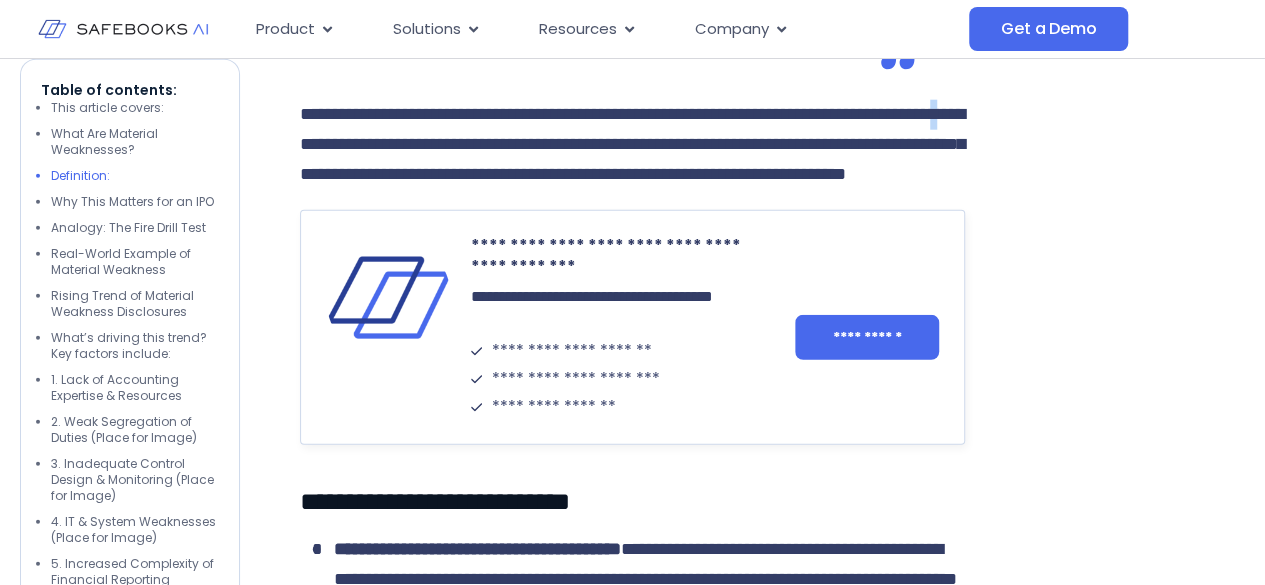 click on "**********" at bounding box center (632, 144) 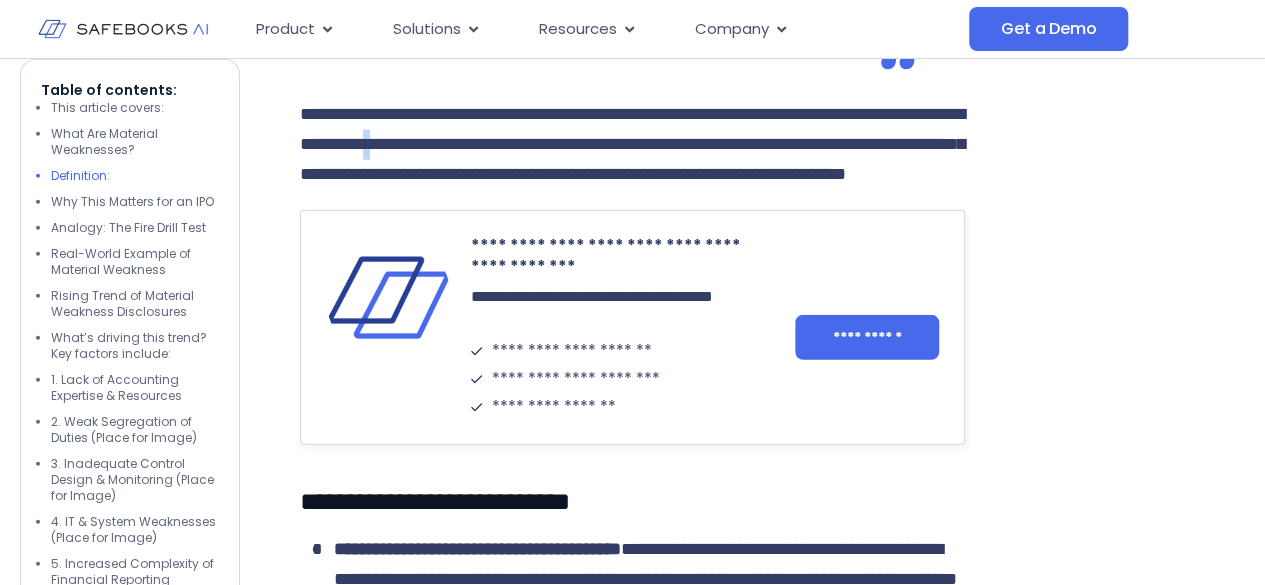 click on "**********" at bounding box center (632, 144) 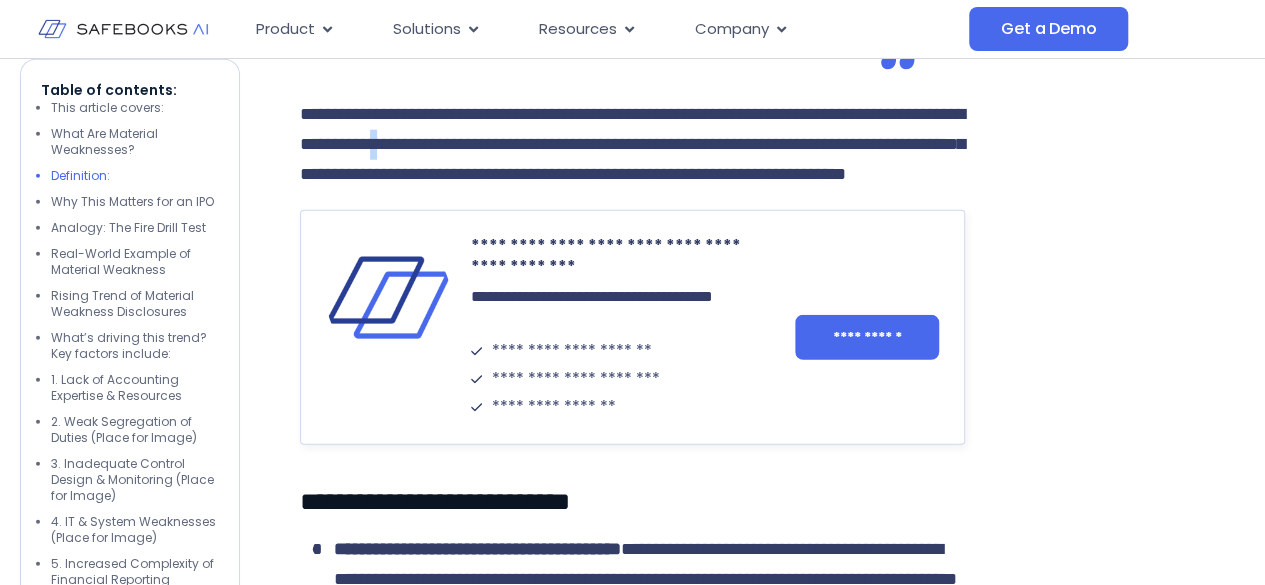 click on "**********" at bounding box center [632, 144] 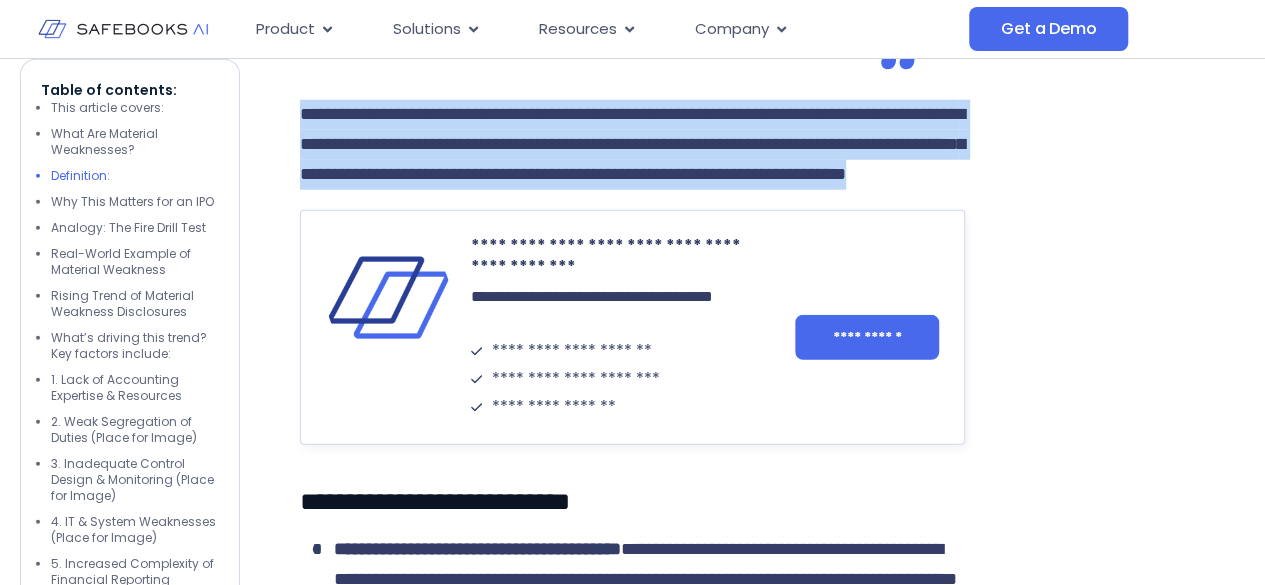 click on "**********" at bounding box center (632, 144) 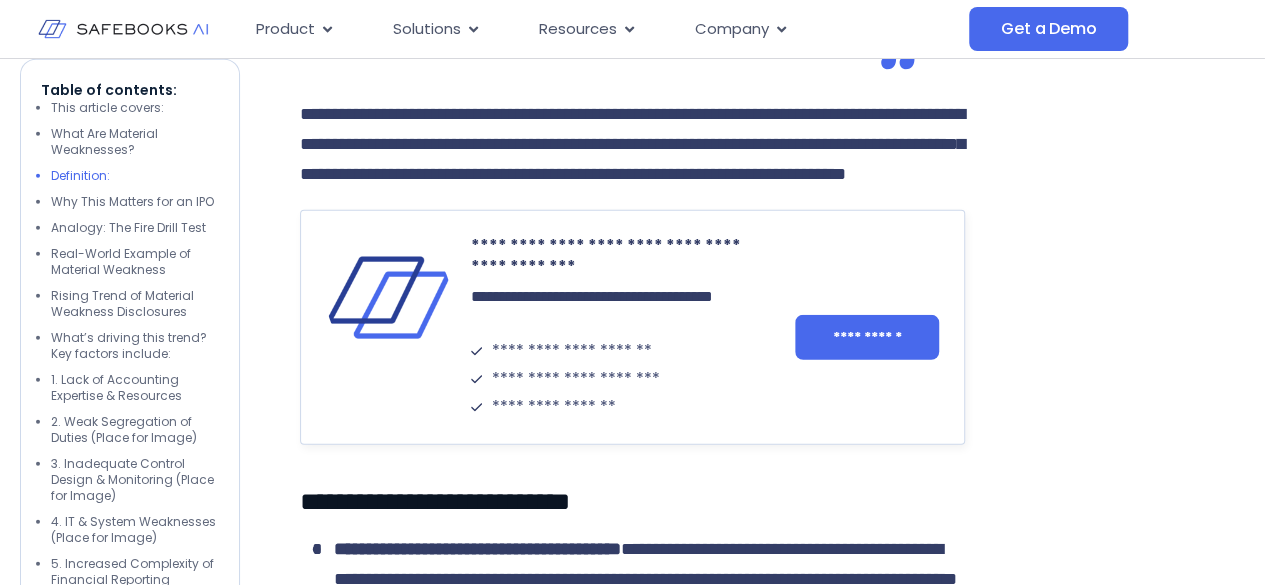 click on "**********" at bounding box center [632, -21] 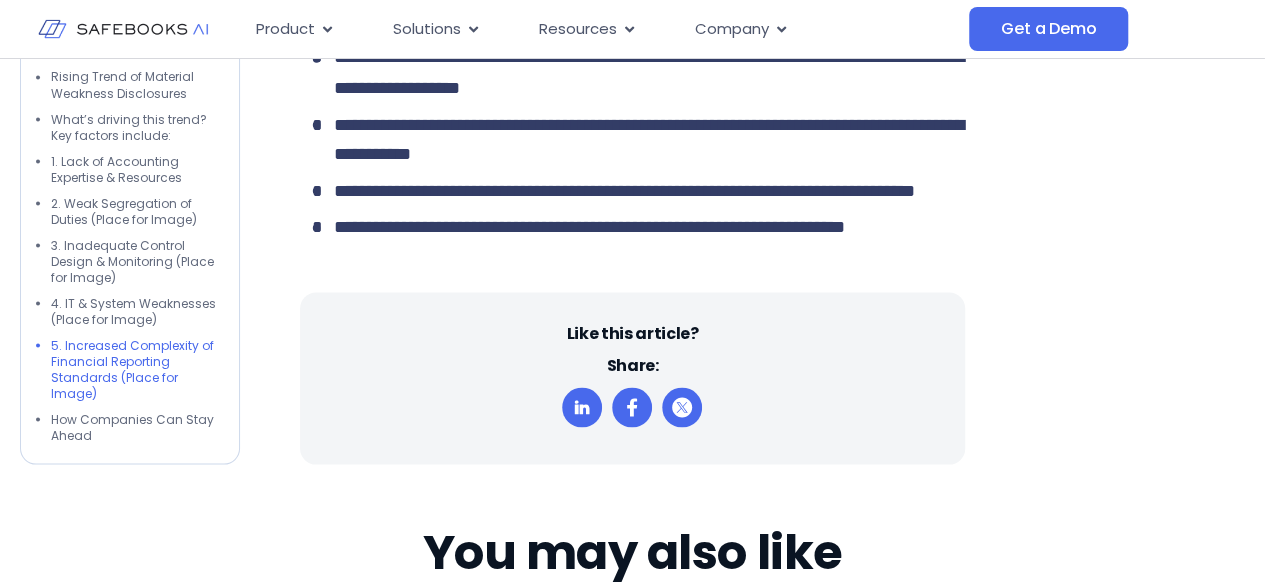 scroll, scrollTop: 9500, scrollLeft: 0, axis: vertical 